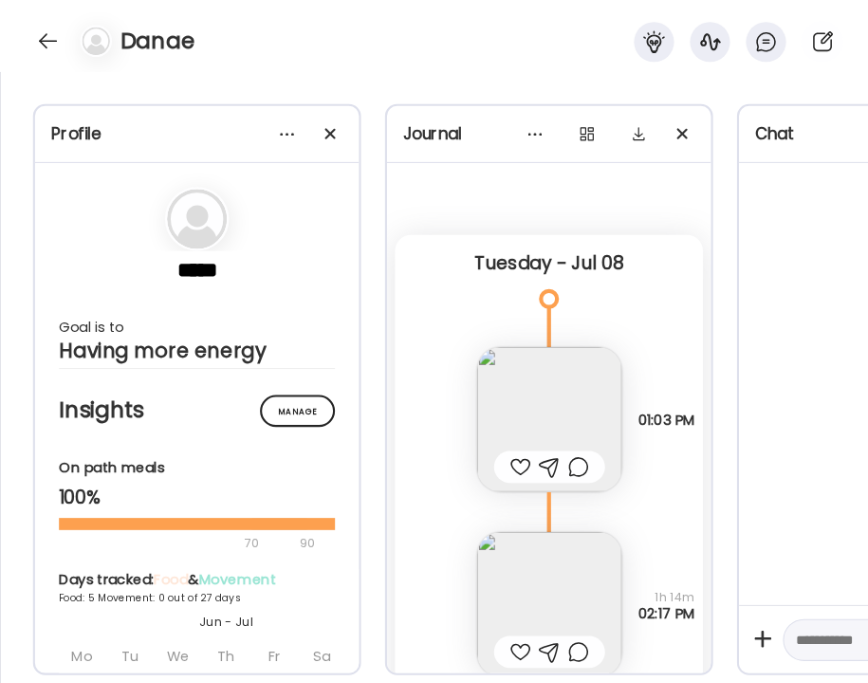 scroll, scrollTop: 0, scrollLeft: 0, axis: both 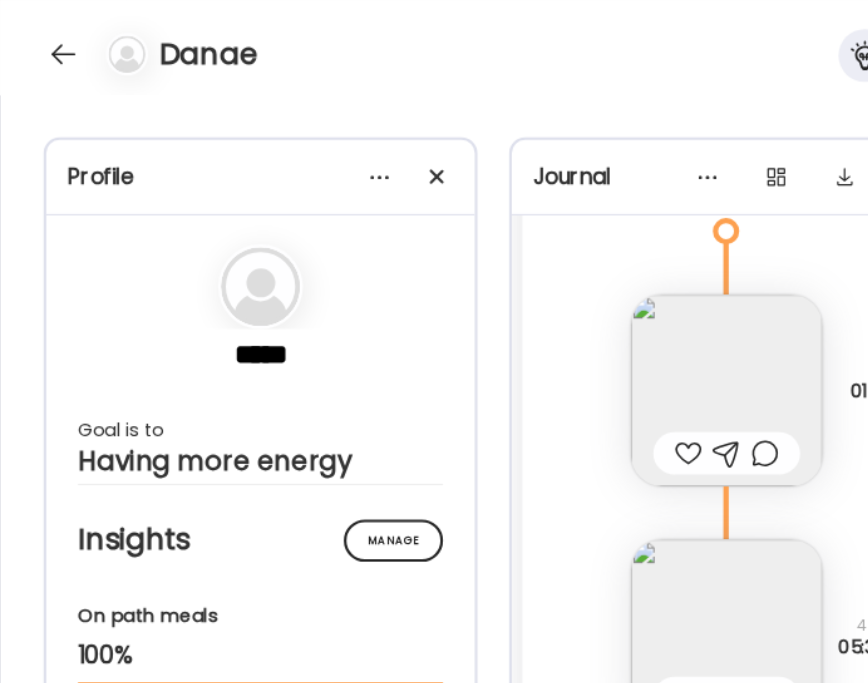 click at bounding box center [48, 41] 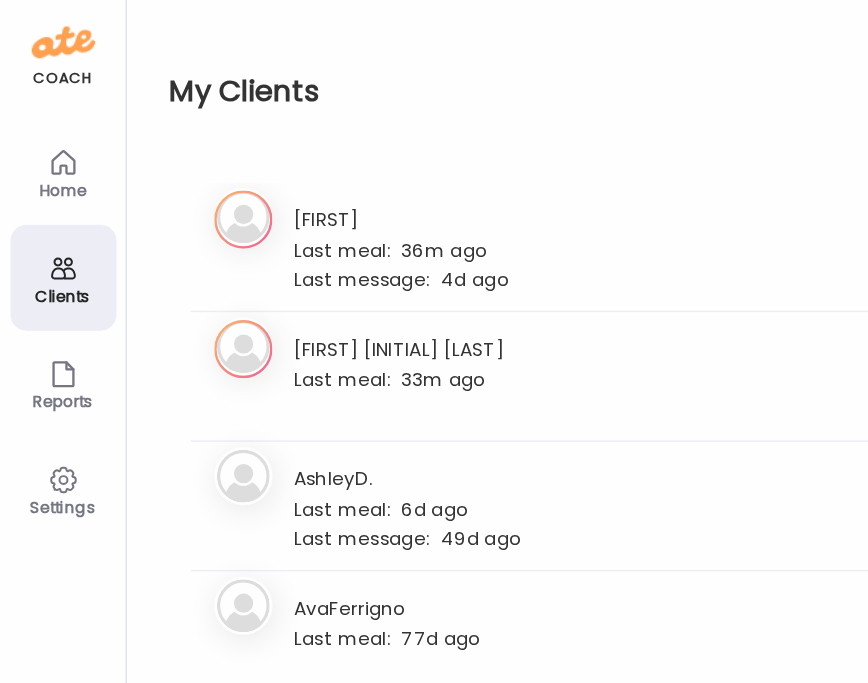 click on "Clients" at bounding box center (48, 223) 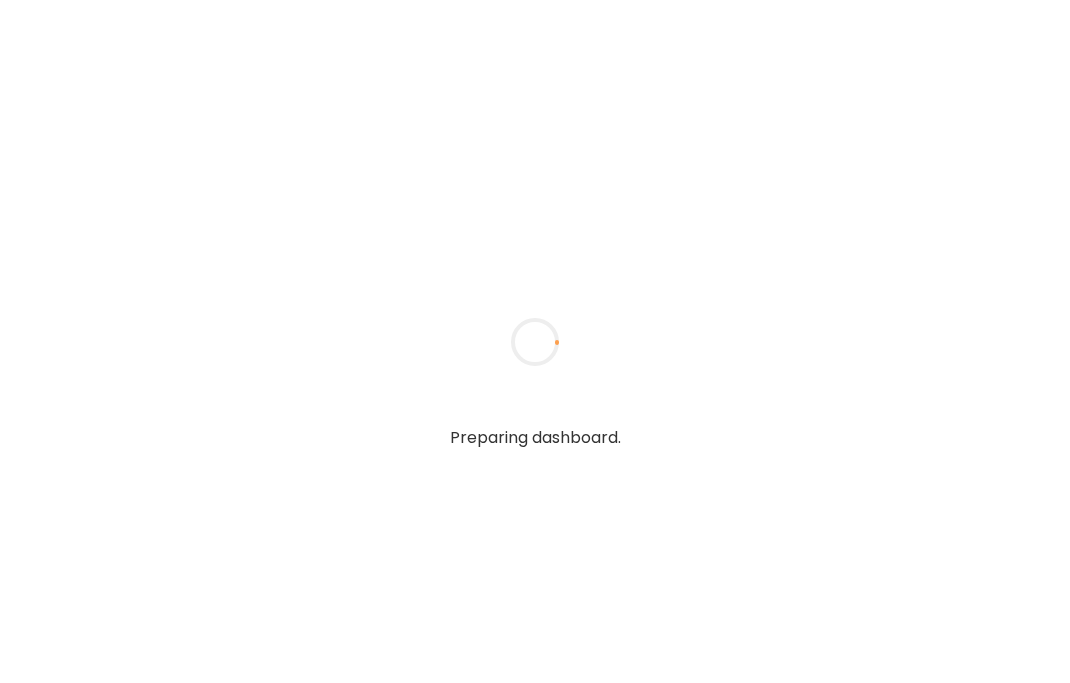 scroll, scrollTop: 0, scrollLeft: 0, axis: both 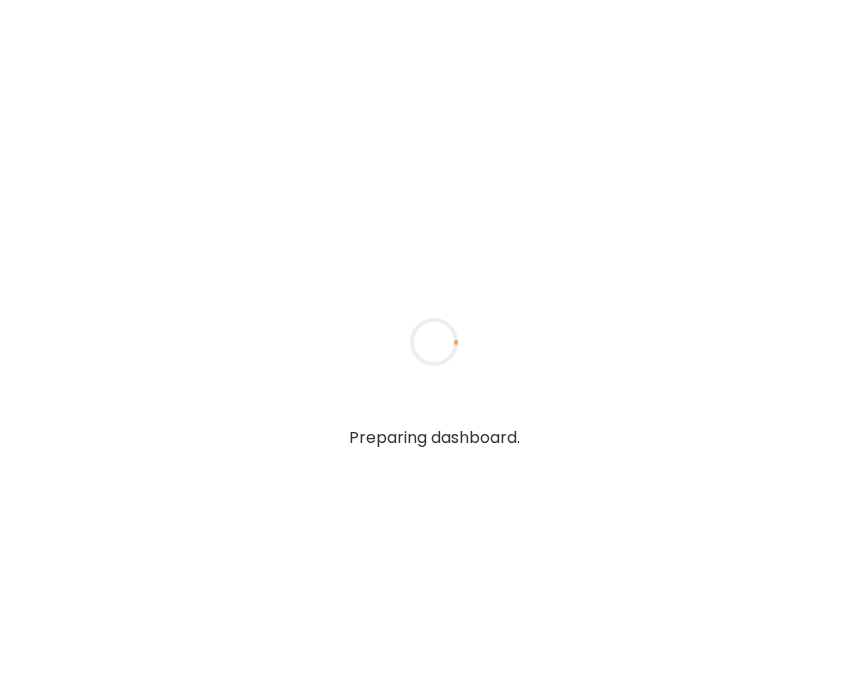 type on "**********" 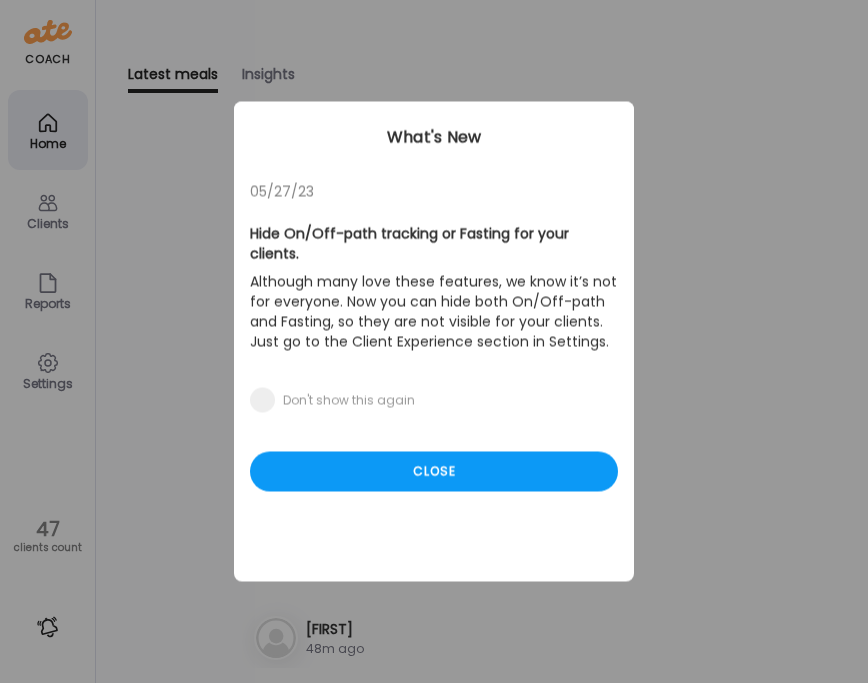 click on "Ate Coach Dashboard
Wahoo! It’s official
Take a moment to set up your Coach Profile to give your clients a smooth onboarding experience.
Skip Set up coach profile
Ate Coach Dashboard
1 Image 2 Message 3 Invite
Let’s get you quickly set up
Add a headshot or company logo for client recognition
Skip Next
Ate Coach Dashboard
1 Image 2 Message 3 Invite
Customize your welcome message
This page will be the first thing your clients will see. Add a welcome message to personalize their experience.
Header 32" at bounding box center (434, 341) 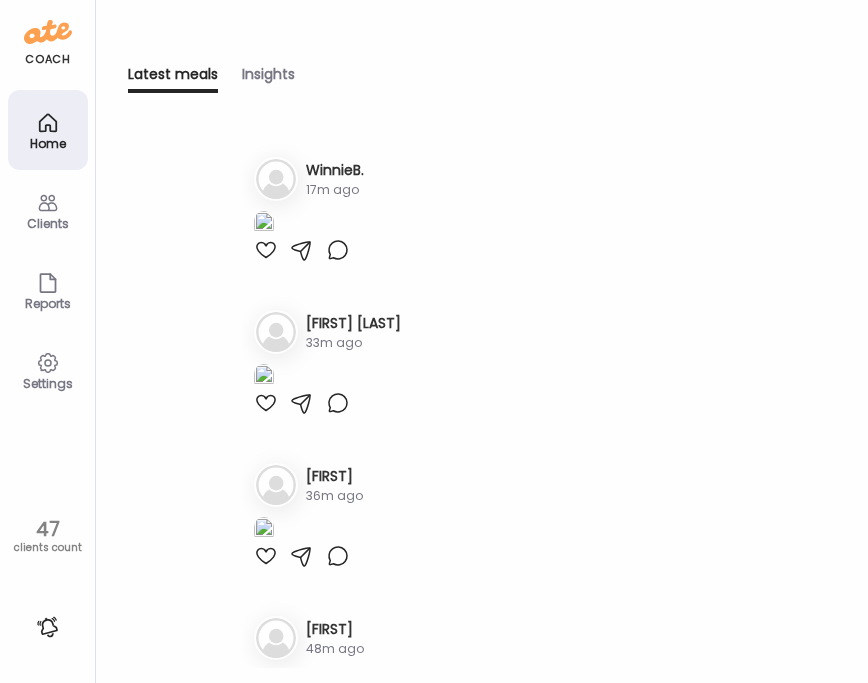 click 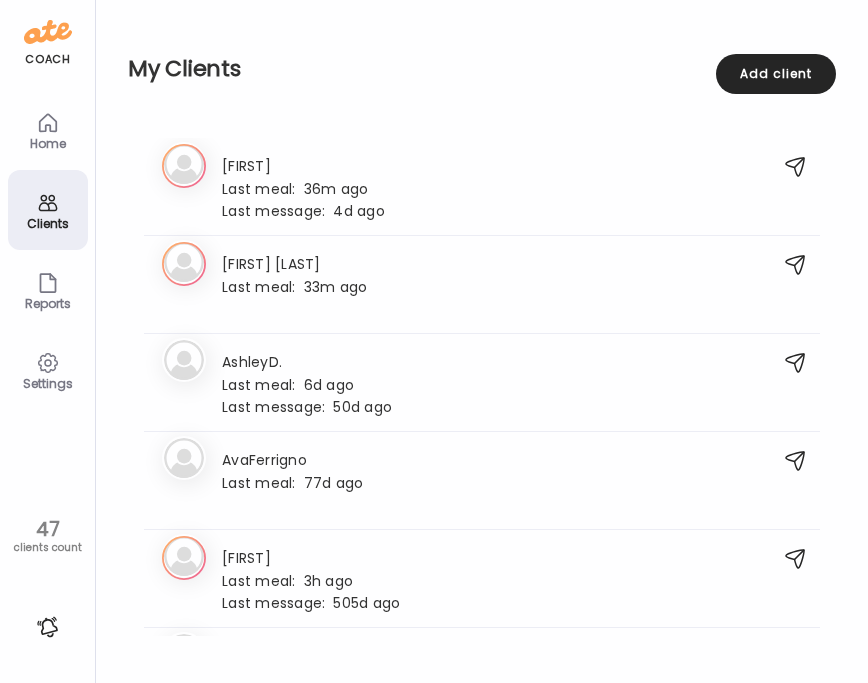 click on "Customize your cookie preferences
We respect your right to privacy. You can choose not to allow some types of cookies. Your cookie preferences will apply across our website.
Necessary
These cookies are necessary for the website to function properly and cannot be switched off. They help with things like logging in and setting your privacy preferences.
Off
On
Analytical
Off On Off On" at bounding box center [434, 12] 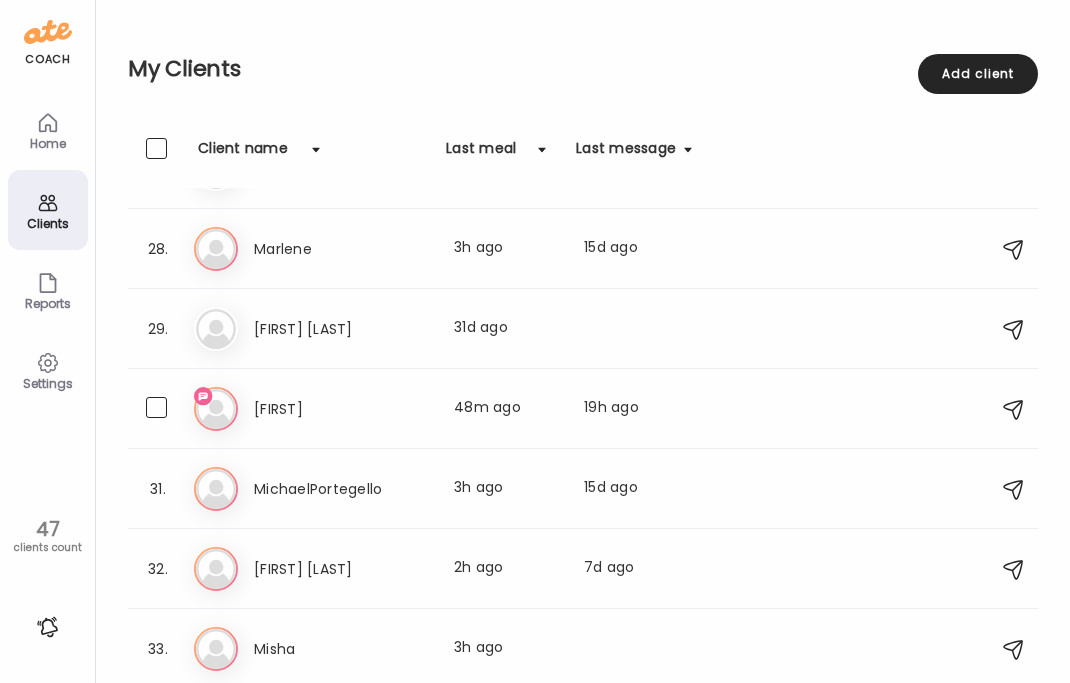 scroll, scrollTop: 2162, scrollLeft: 0, axis: vertical 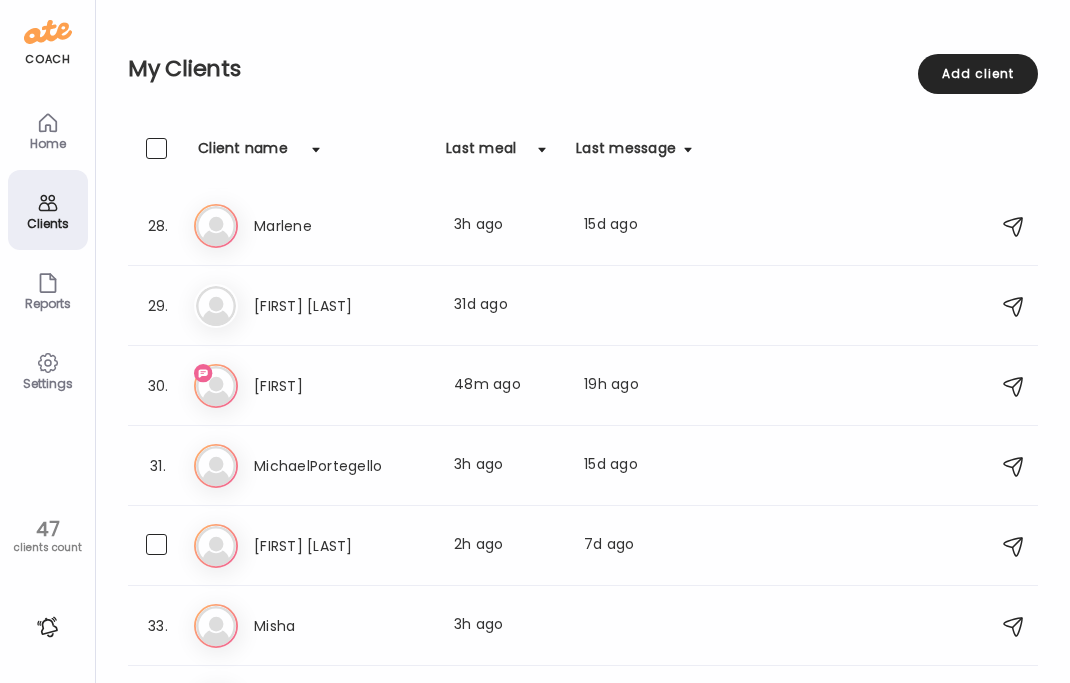click on "Mi
[FIRST] [LAST]
Last meal:  [DURATION] ago Last message:  [DURATION] ago You: Hi [FIRST], did you have dinner on Wednesday?" at bounding box center (586, 546) 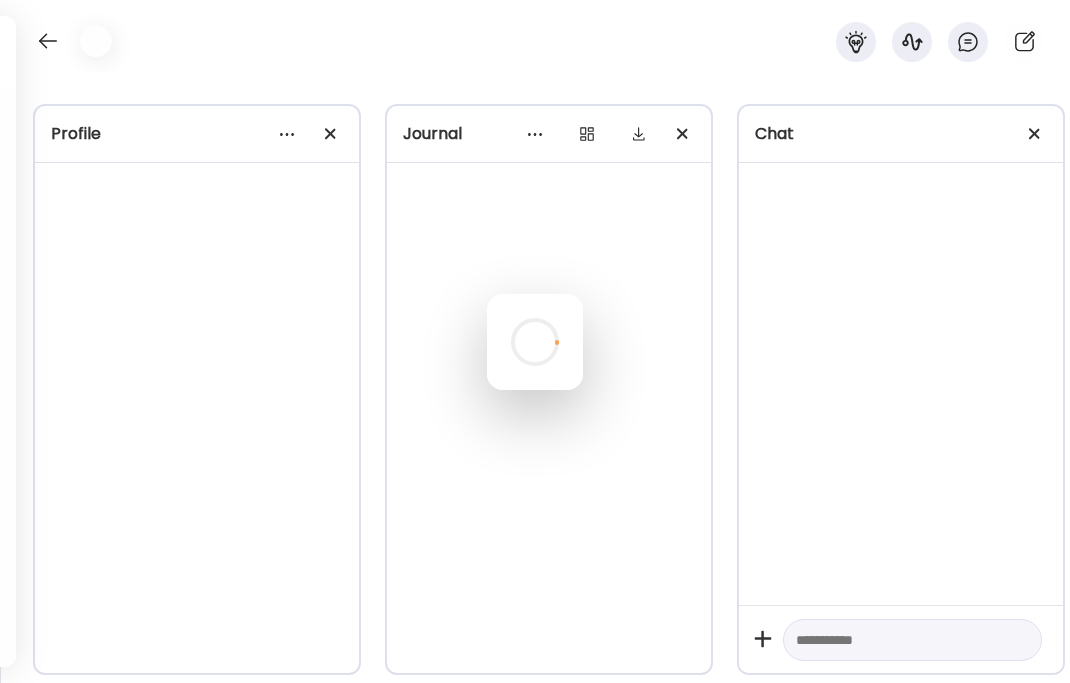 scroll, scrollTop: 1997, scrollLeft: 0, axis: vertical 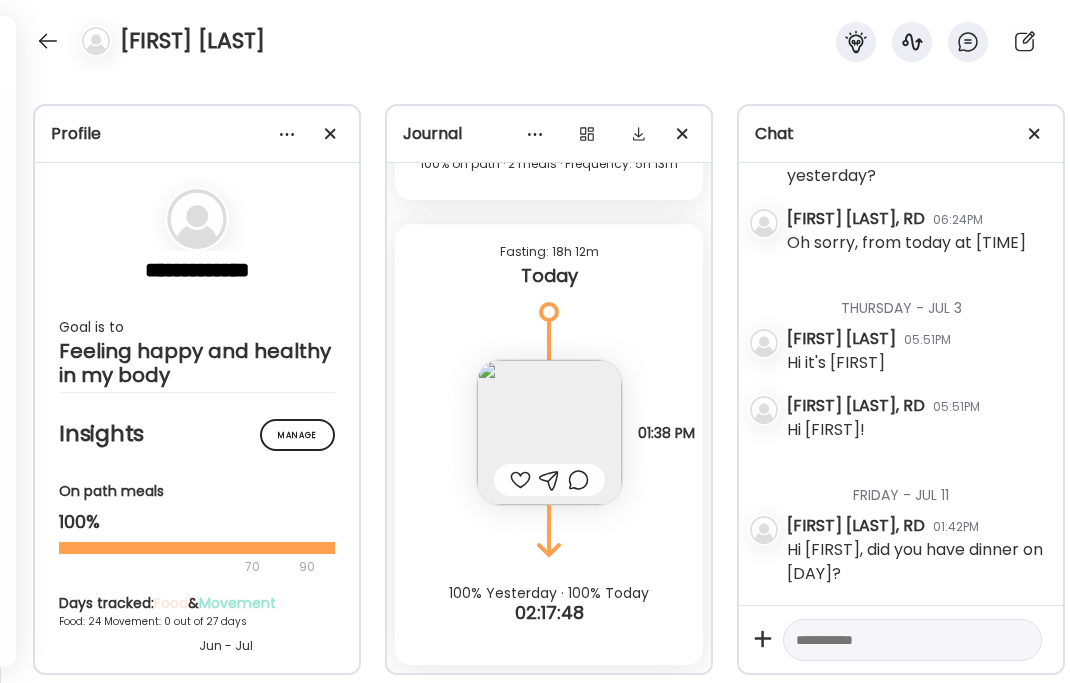 click at bounding box center [549, 513] 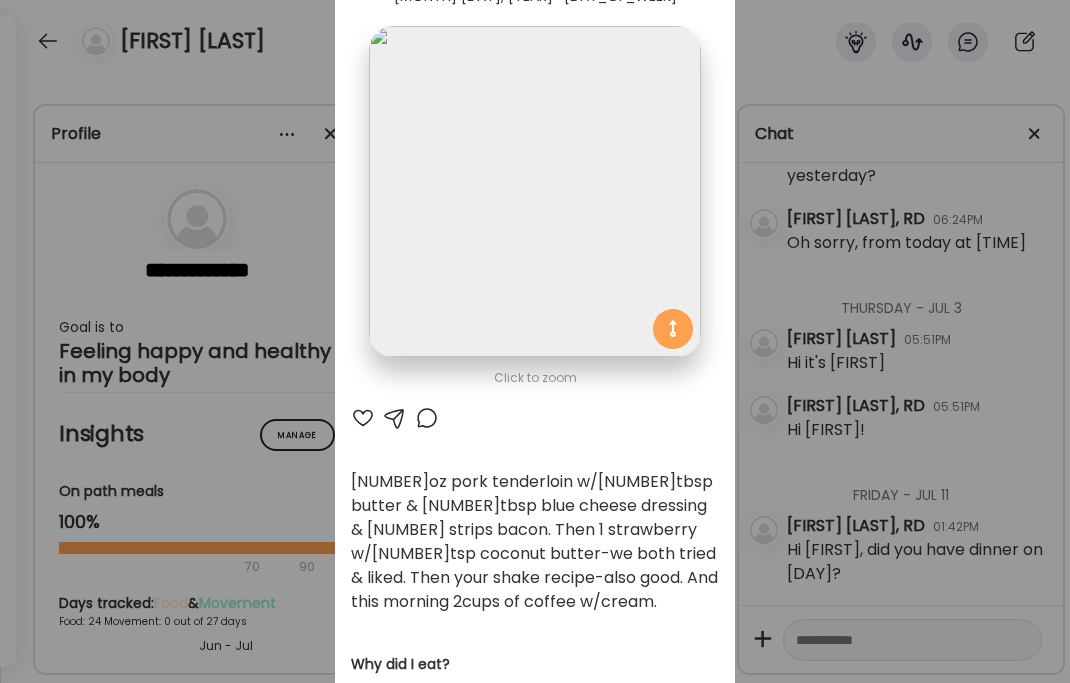 scroll, scrollTop: 0, scrollLeft: 0, axis: both 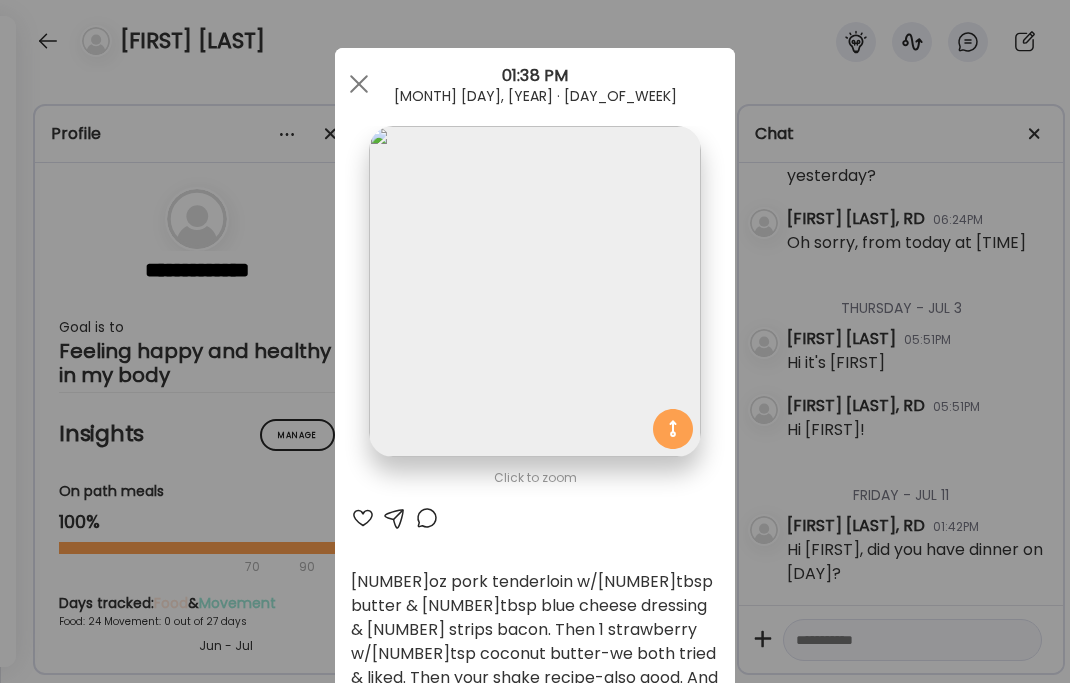 click at bounding box center (359, 84) 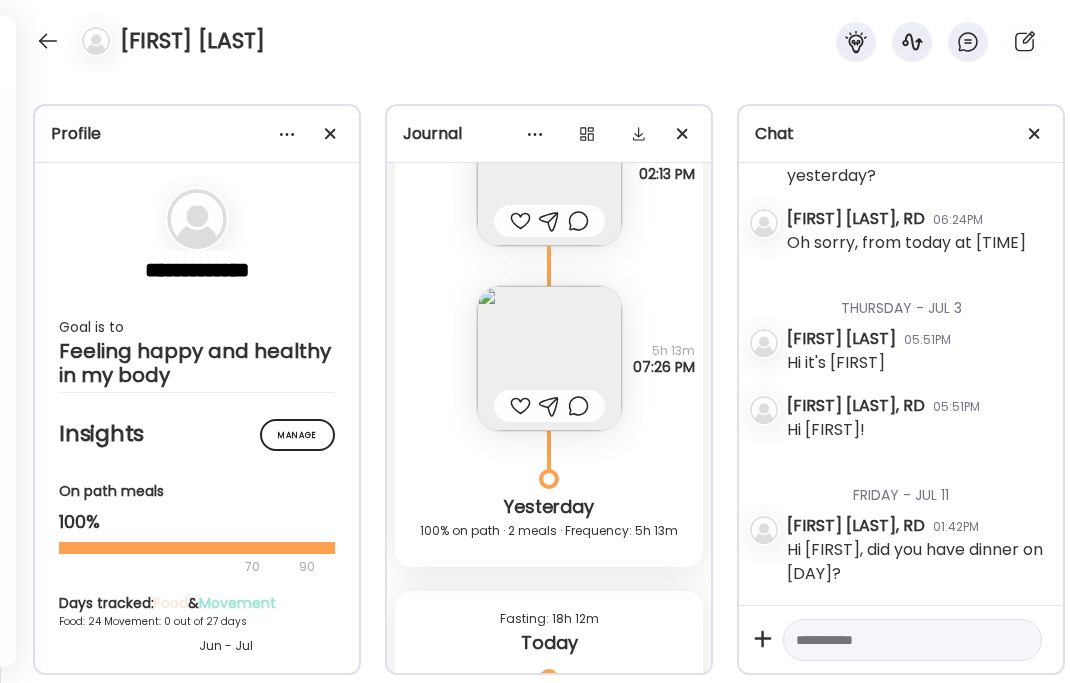 scroll, scrollTop: 16592, scrollLeft: 0, axis: vertical 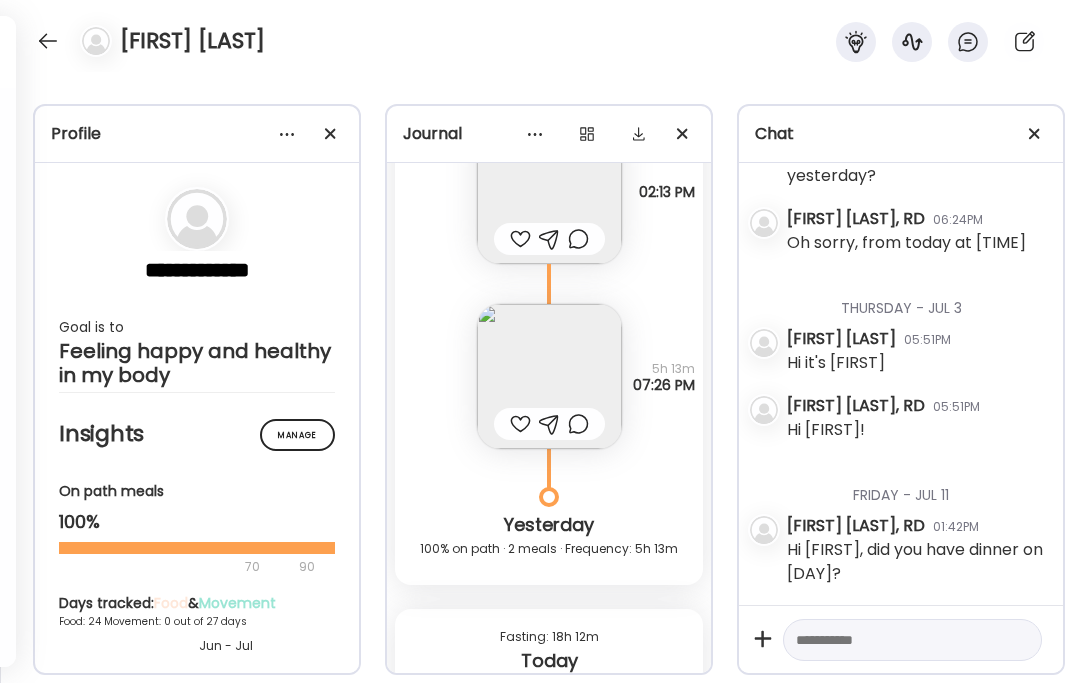 click at bounding box center (549, 472) 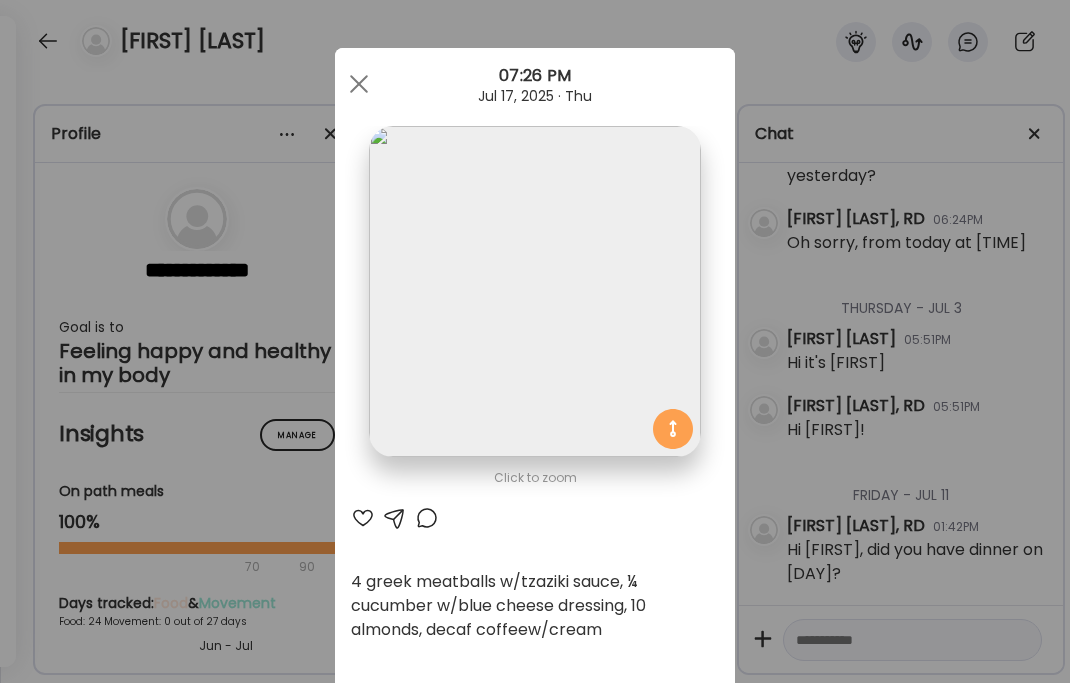 click at bounding box center [359, 84] 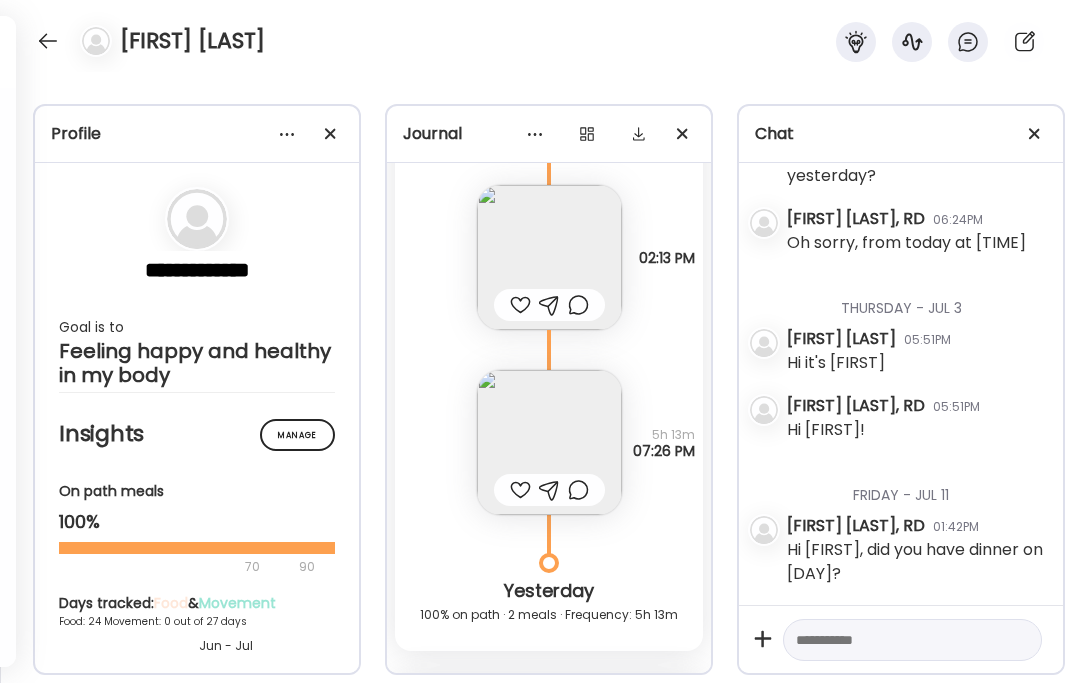 scroll, scrollTop: 16492, scrollLeft: 0, axis: vertical 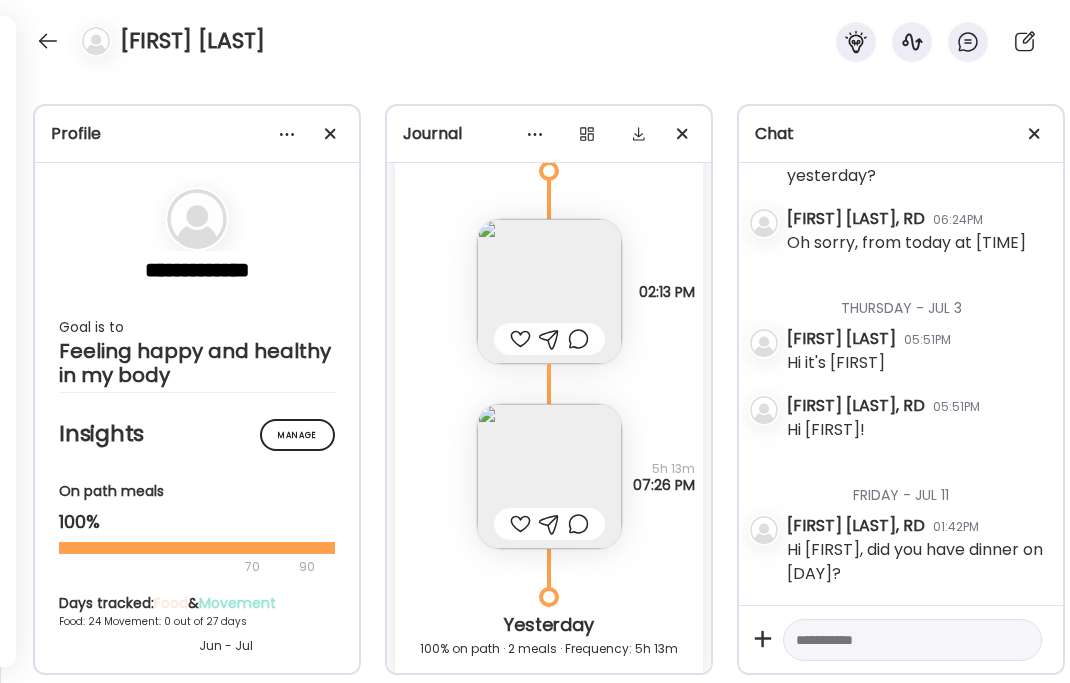 click at bounding box center [549, 387] 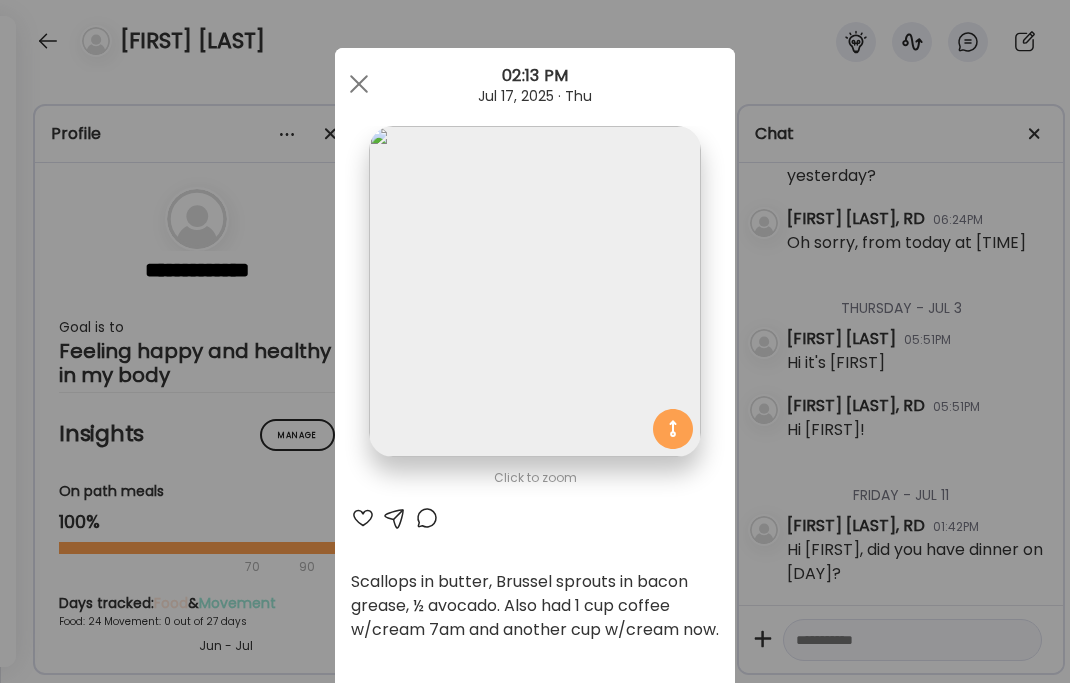 click at bounding box center (359, 84) 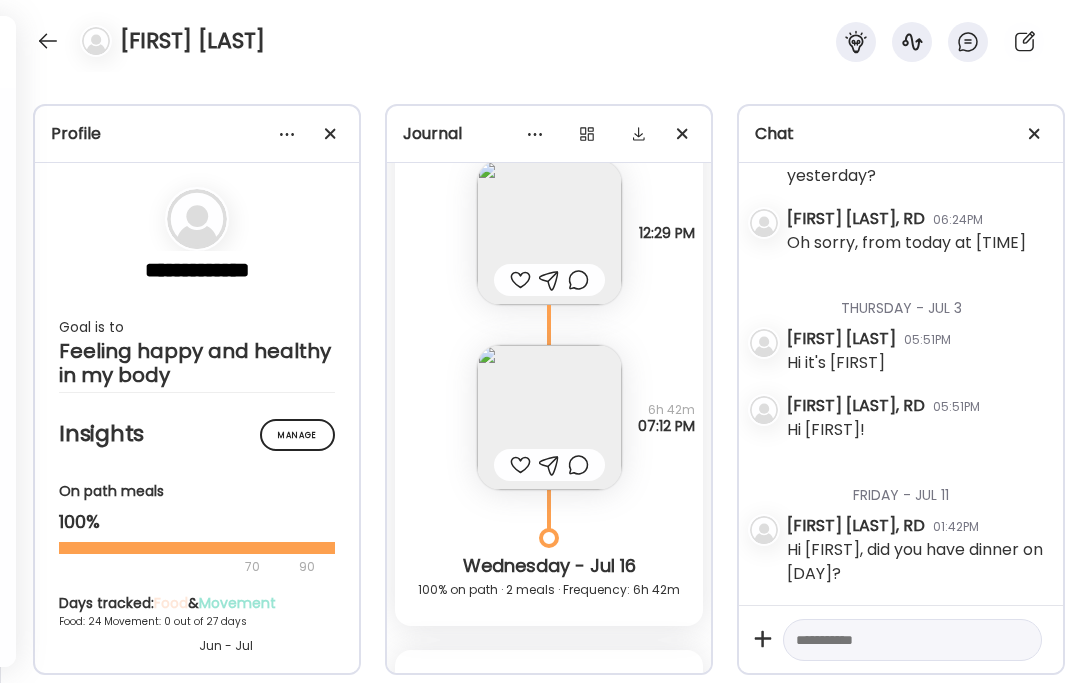 scroll, scrollTop: 15792, scrollLeft: 0, axis: vertical 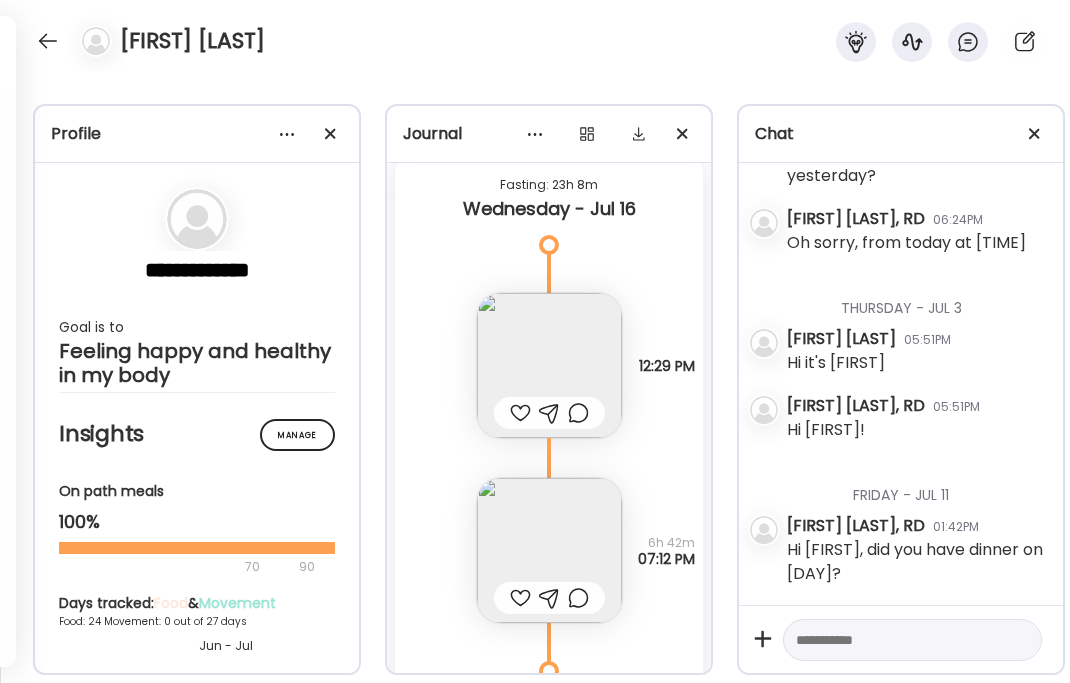 click at bounding box center [549, 461] 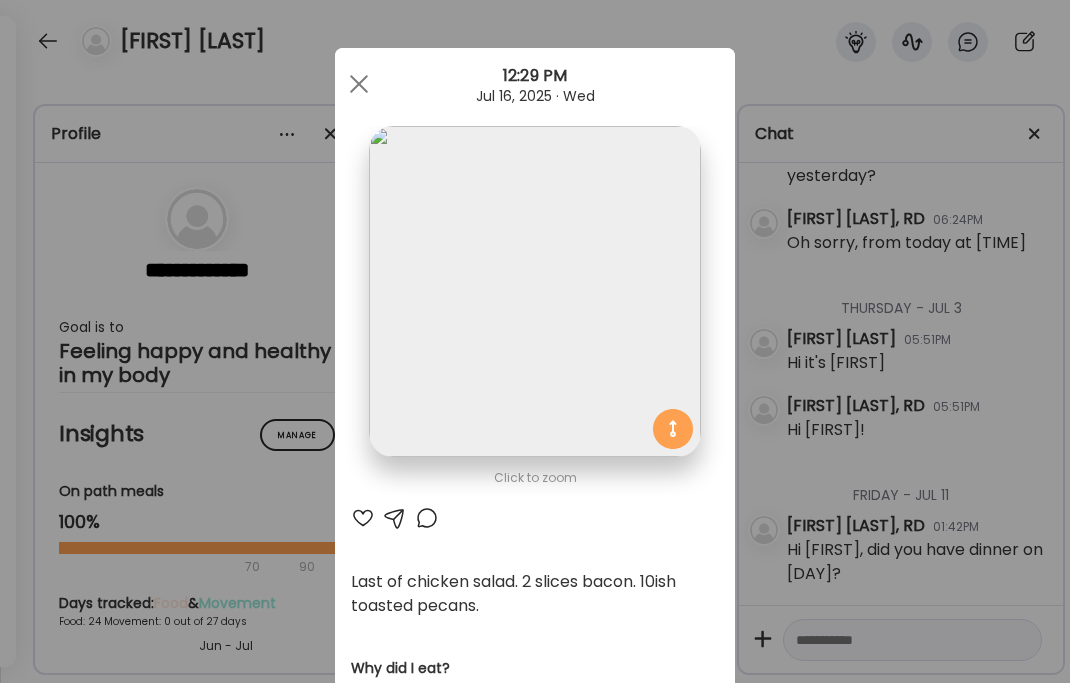 click at bounding box center (359, 84) 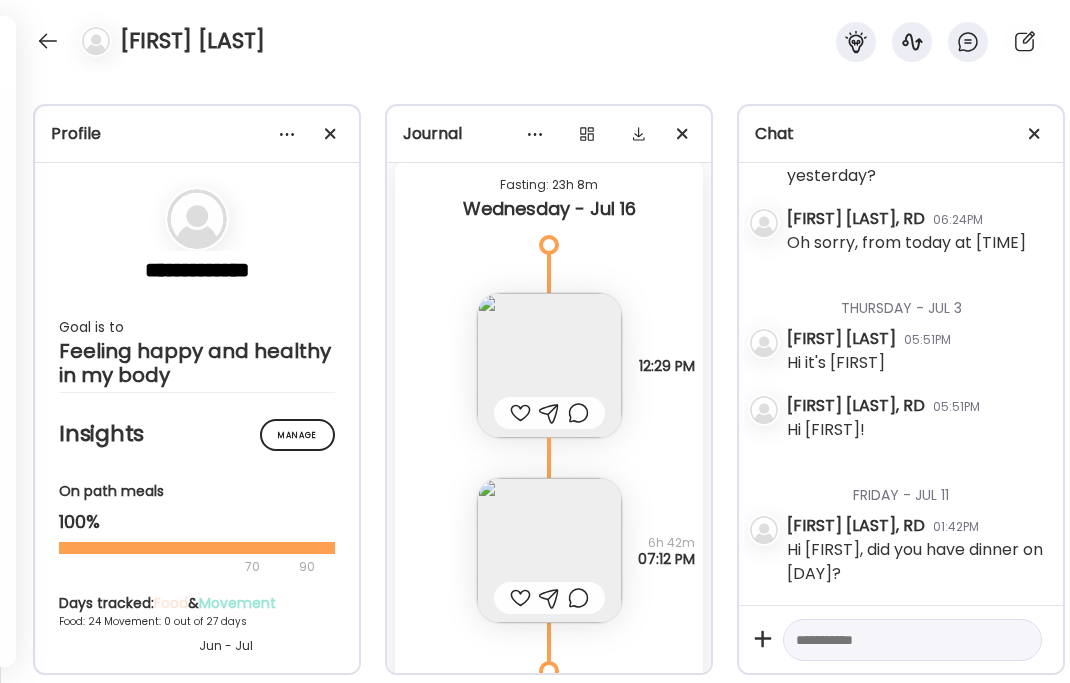 click at bounding box center [549, 646] 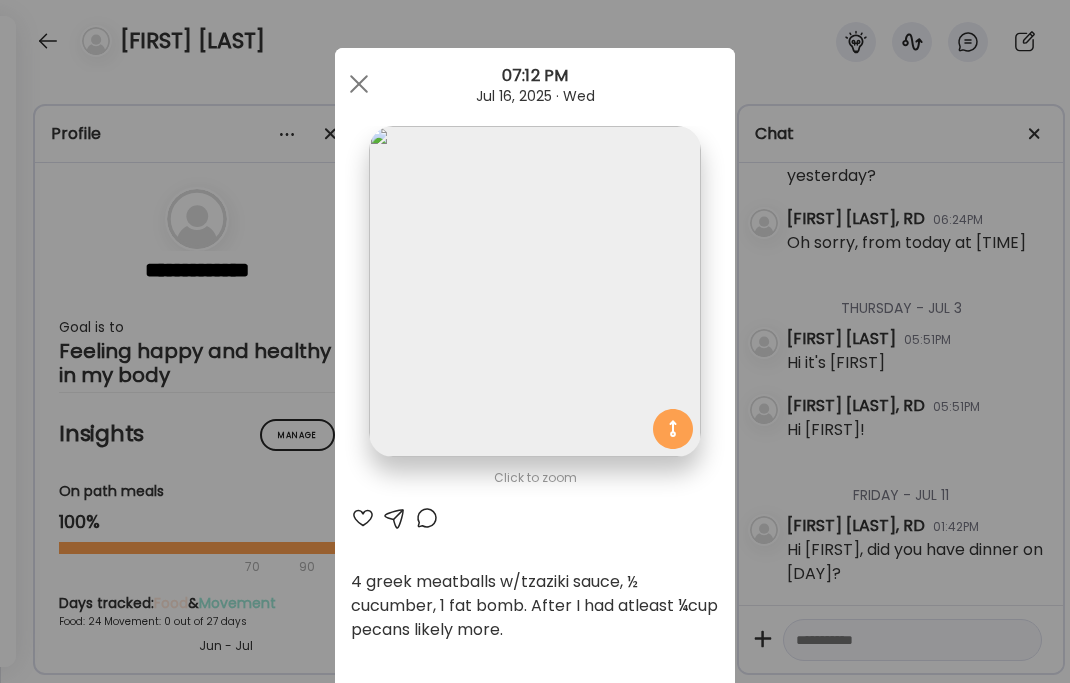 click at bounding box center [359, 84] 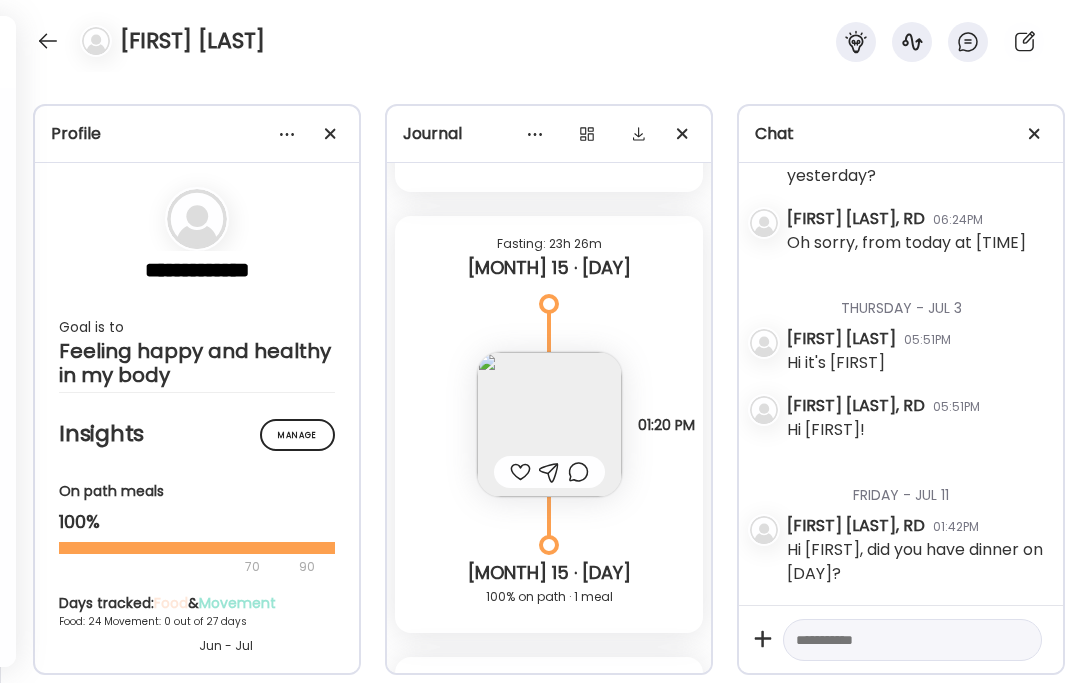 scroll, scrollTop: 15192, scrollLeft: 0, axis: vertical 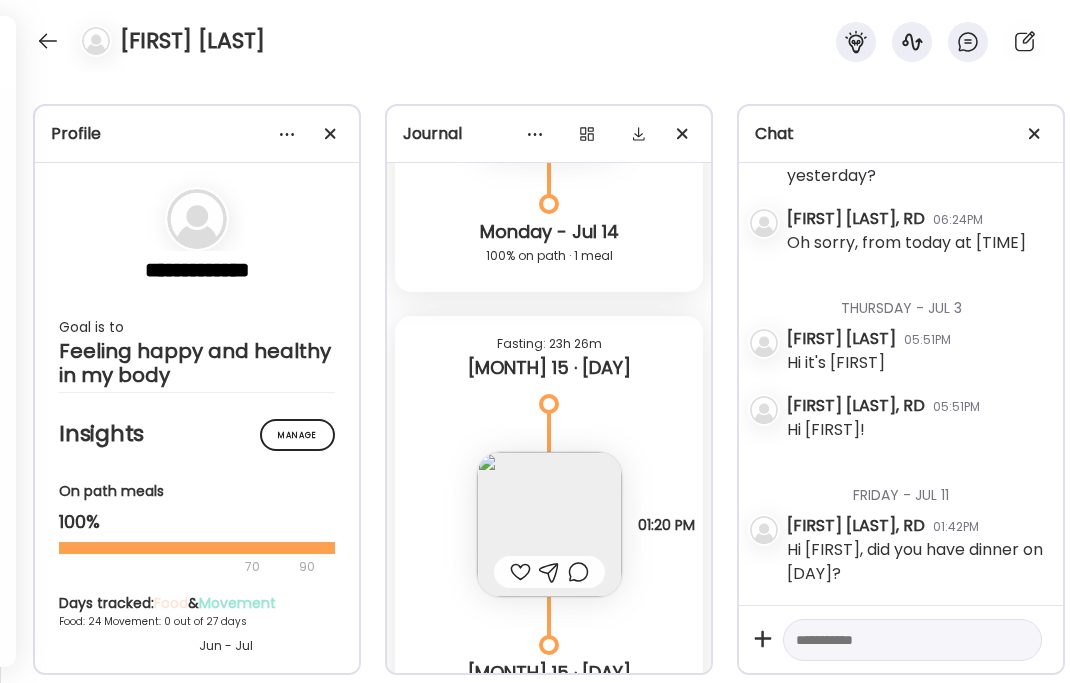 click at bounding box center [549, 620] 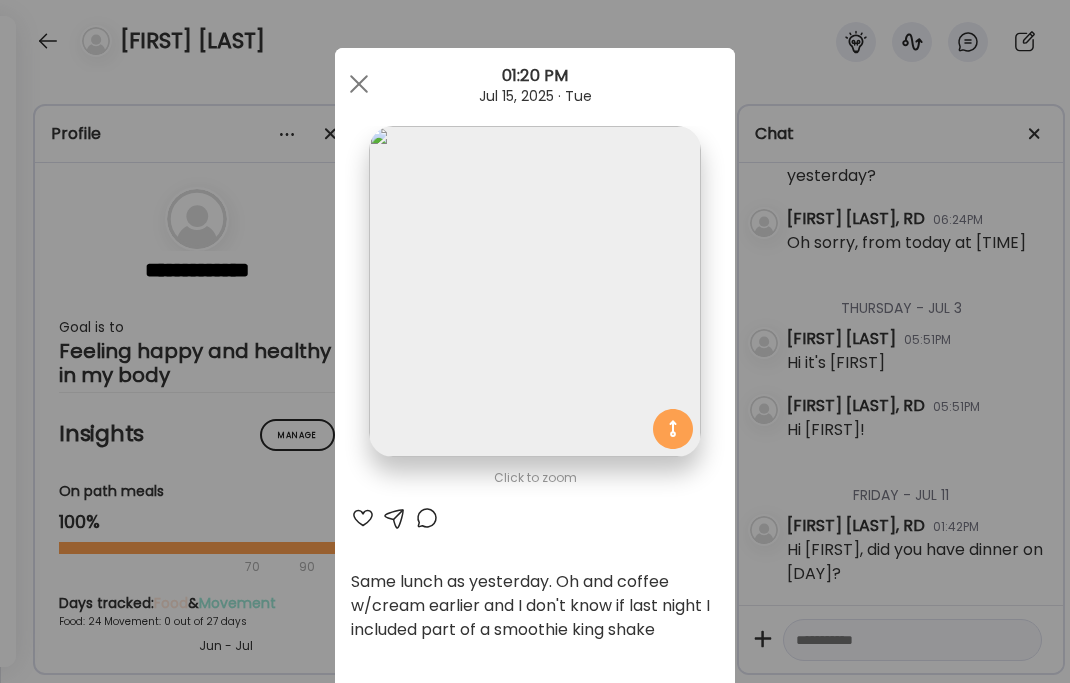 click at bounding box center (359, 84) 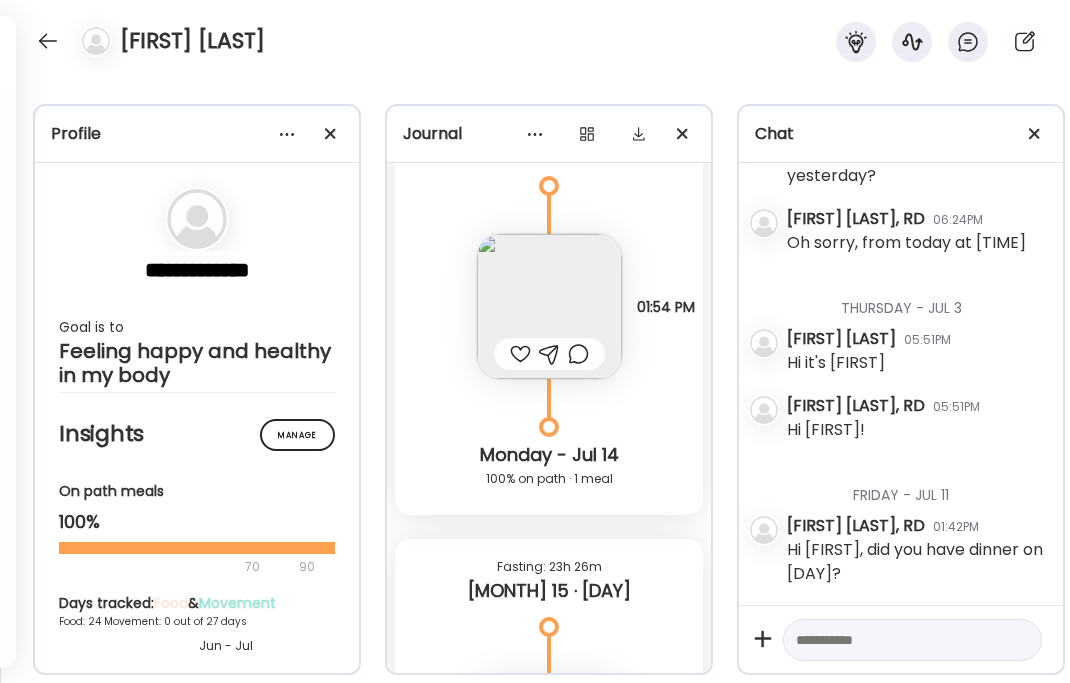 scroll, scrollTop: 14892, scrollLeft: 0, axis: vertical 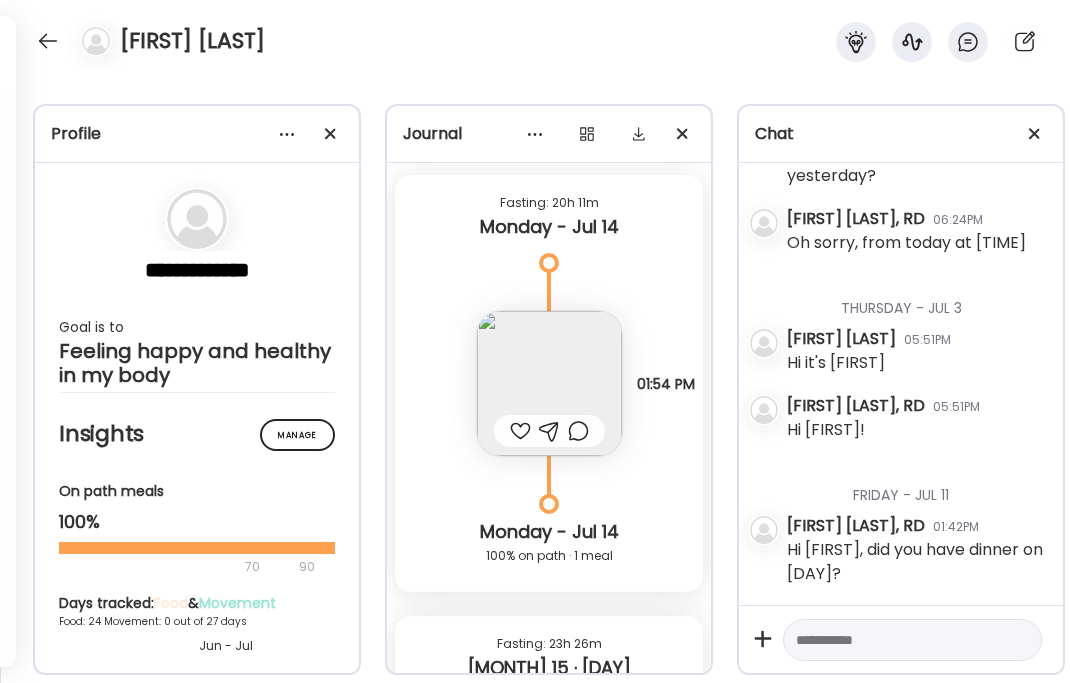 click at bounding box center [549, 479] 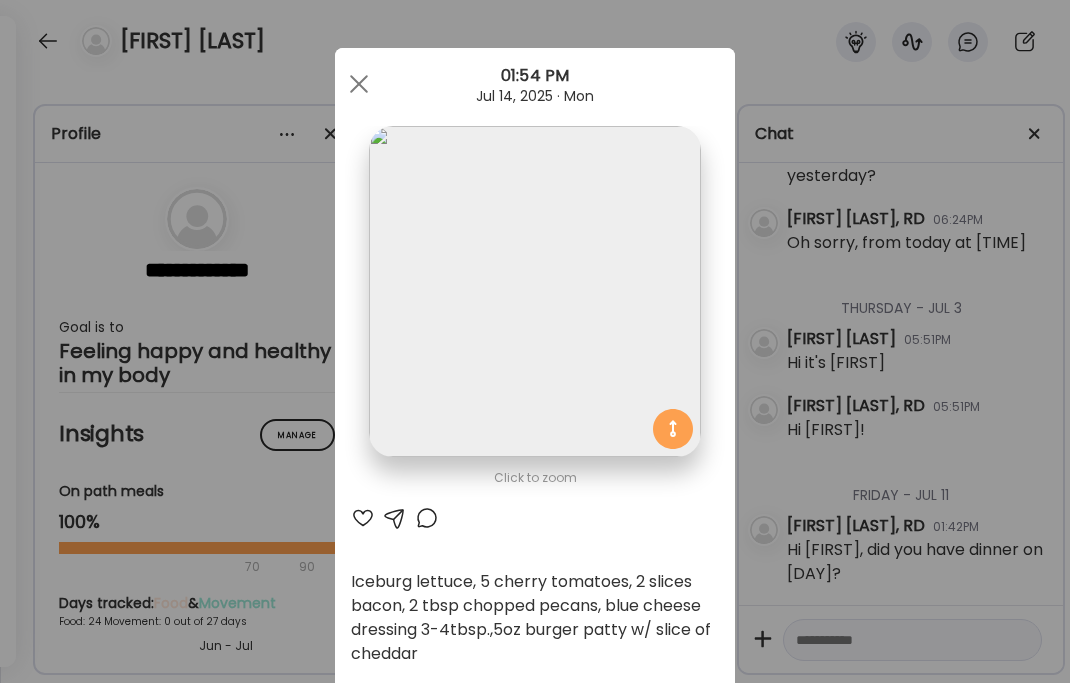 click at bounding box center (359, 84) 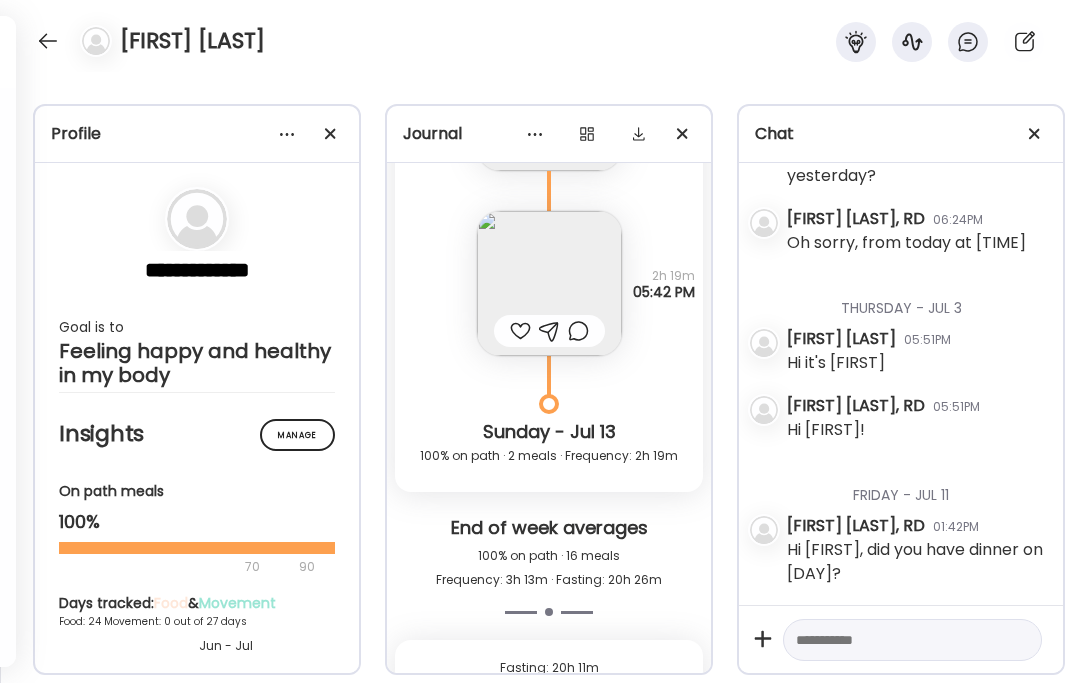 scroll, scrollTop: 14392, scrollLeft: 0, axis: vertical 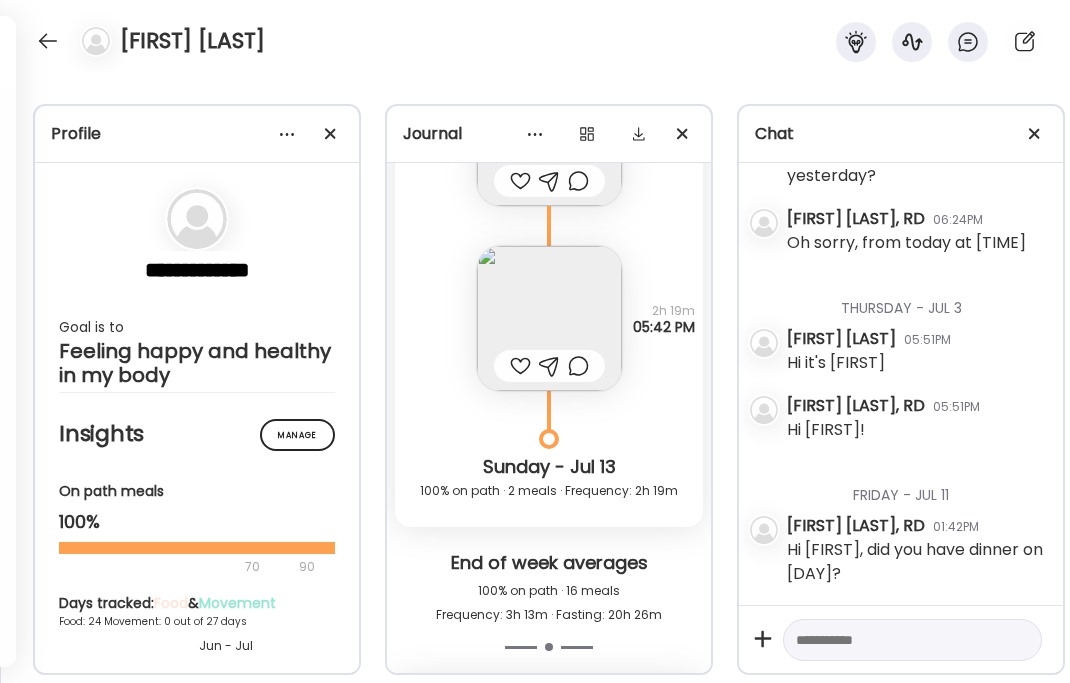 click at bounding box center (549, 390) 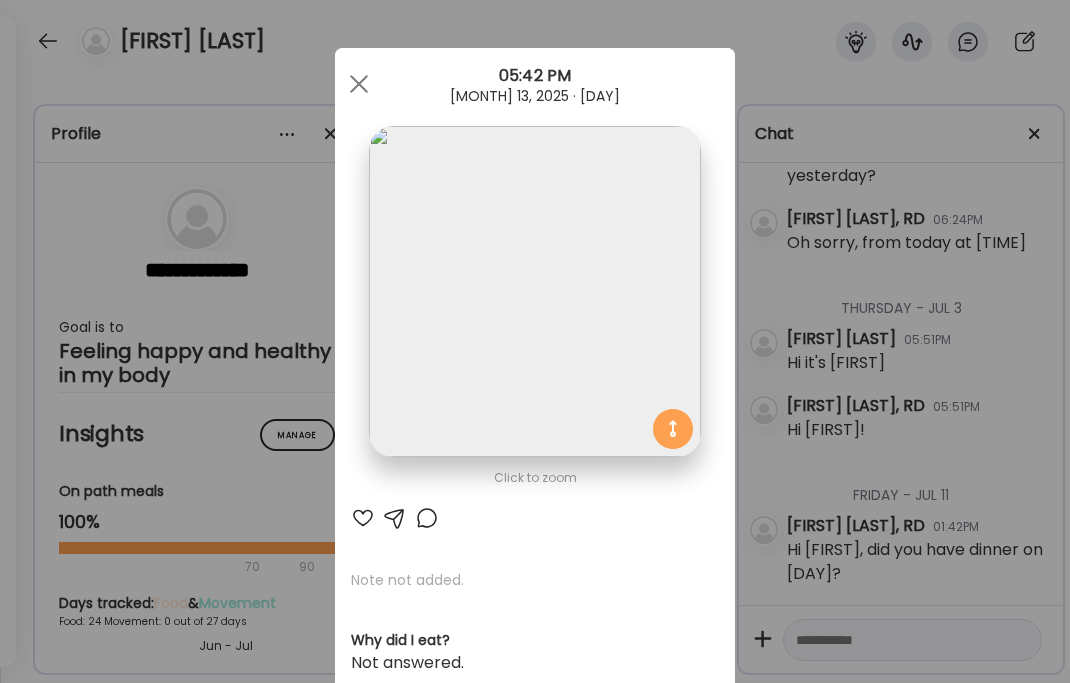 click at bounding box center [359, 84] 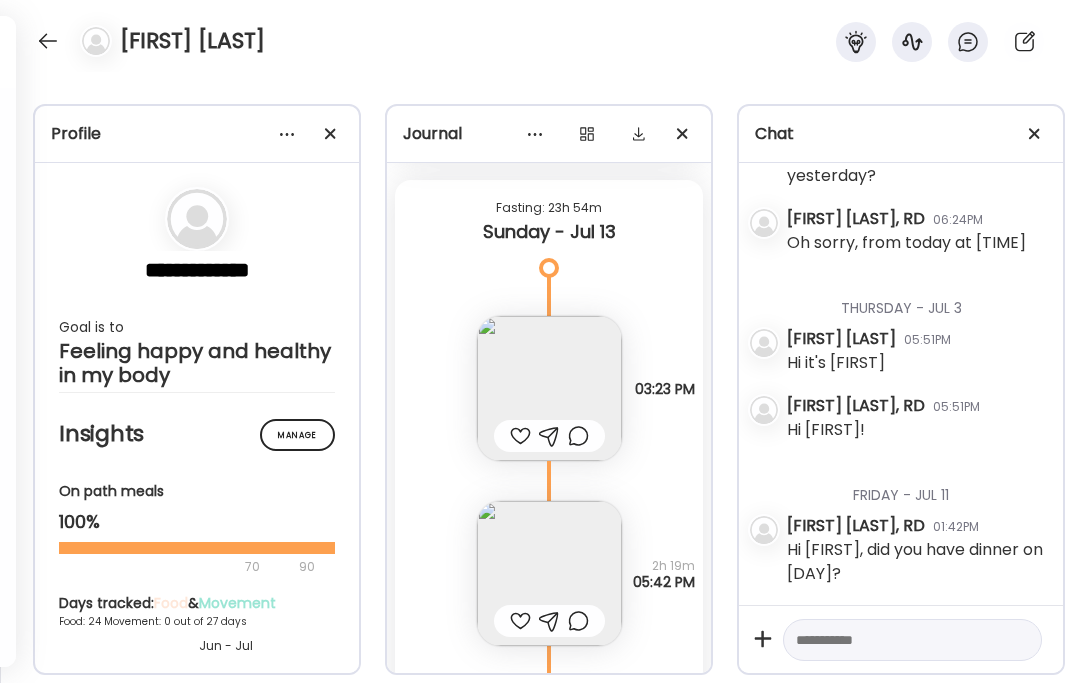 scroll, scrollTop: 14092, scrollLeft: 0, axis: vertical 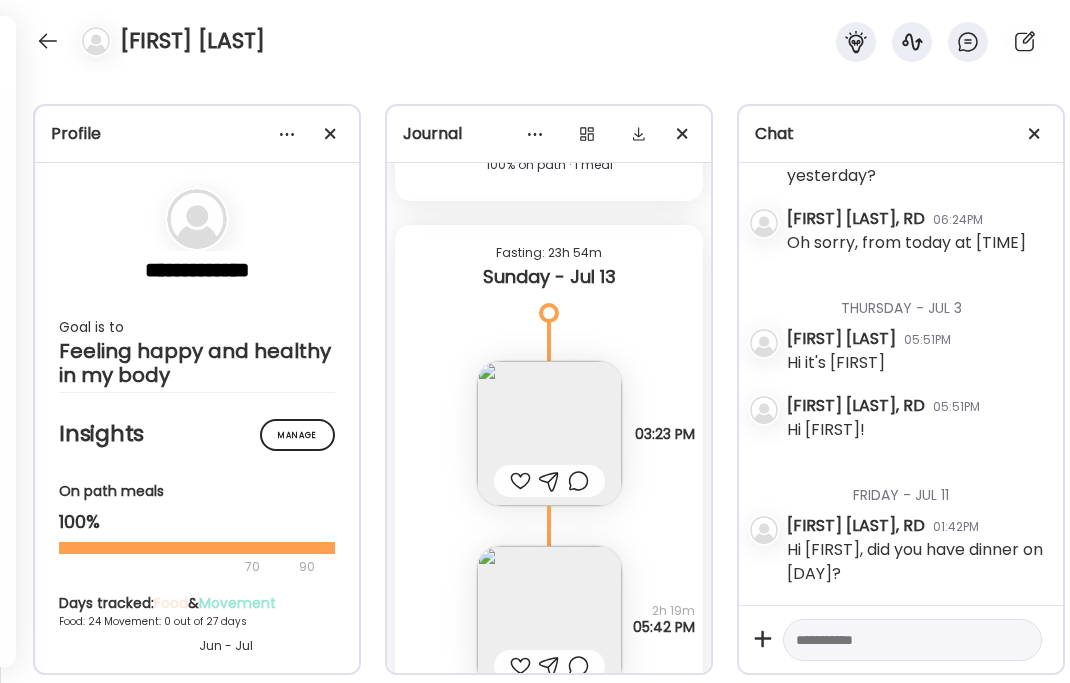 click at bounding box center [549, 505] 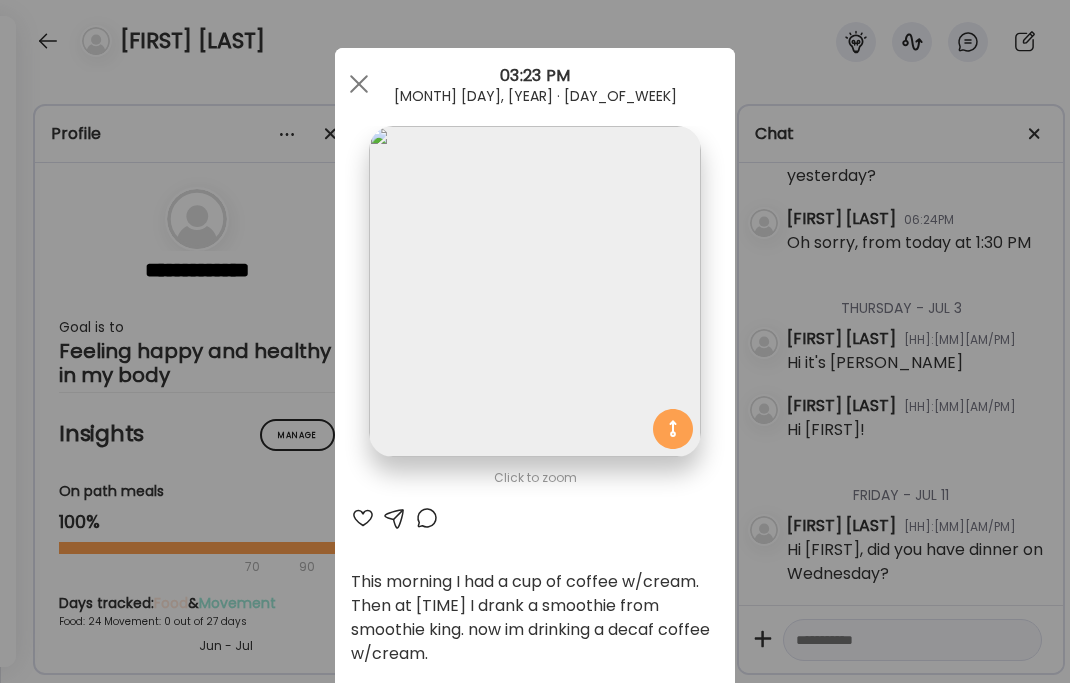 click at bounding box center [359, 84] 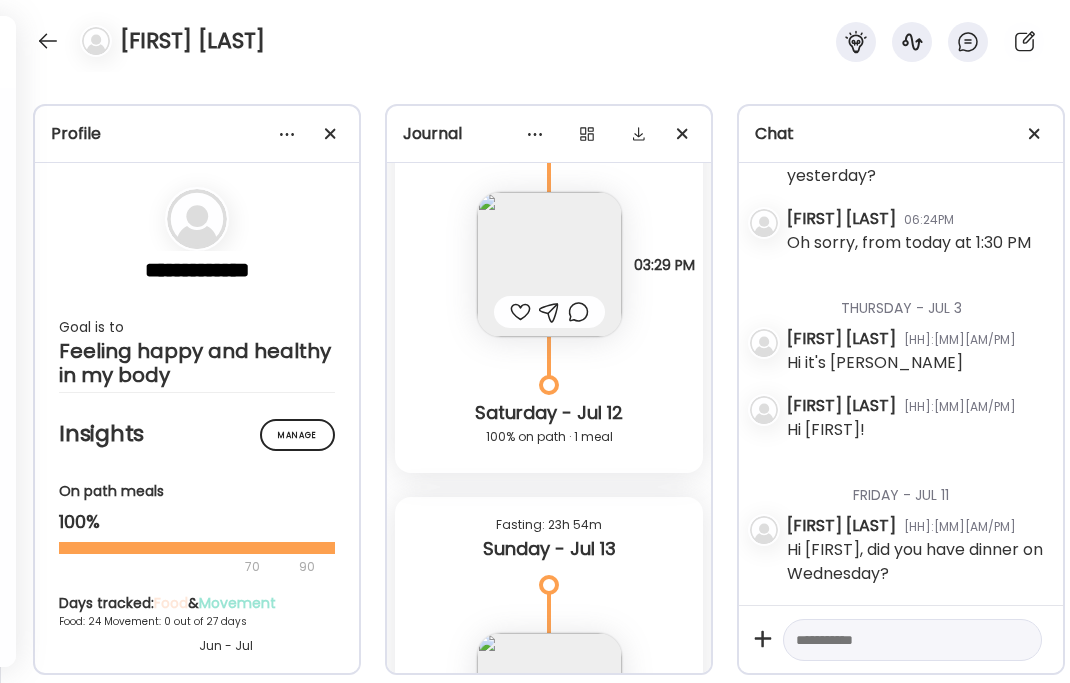 scroll, scrollTop: 13792, scrollLeft: 0, axis: vertical 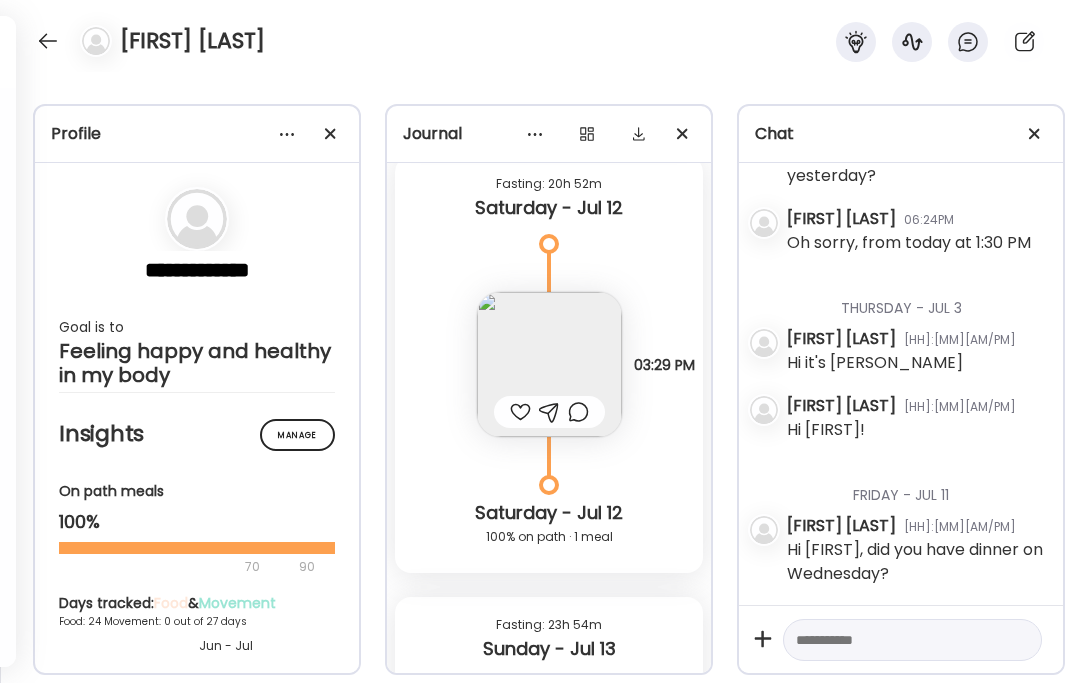 click at bounding box center [549, 364] 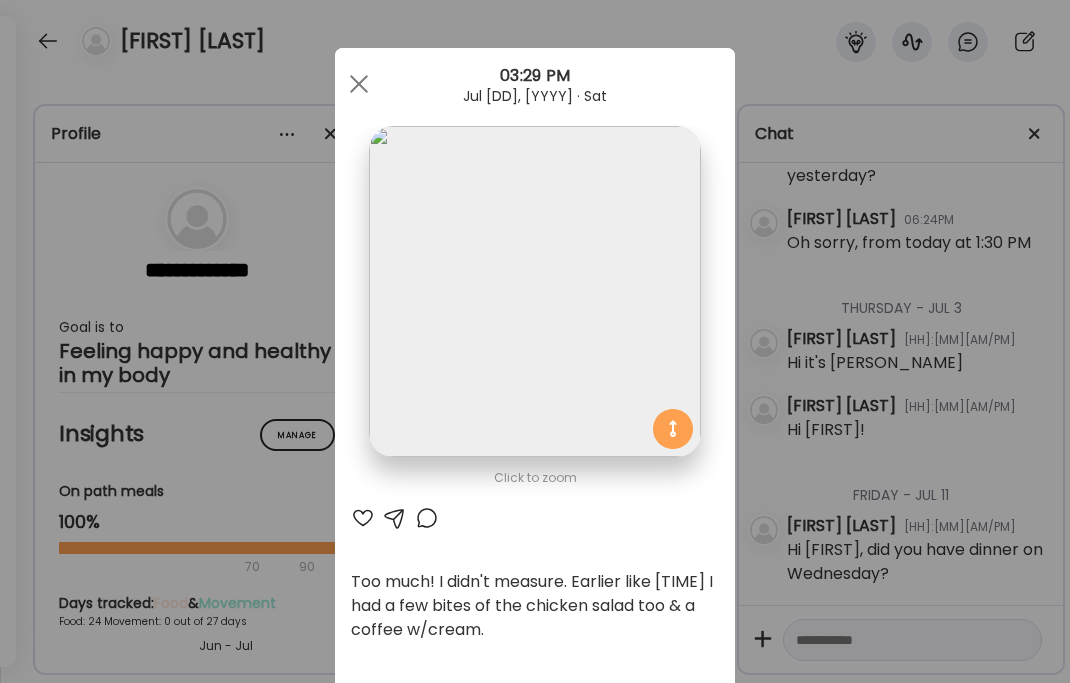 click at bounding box center (359, 84) 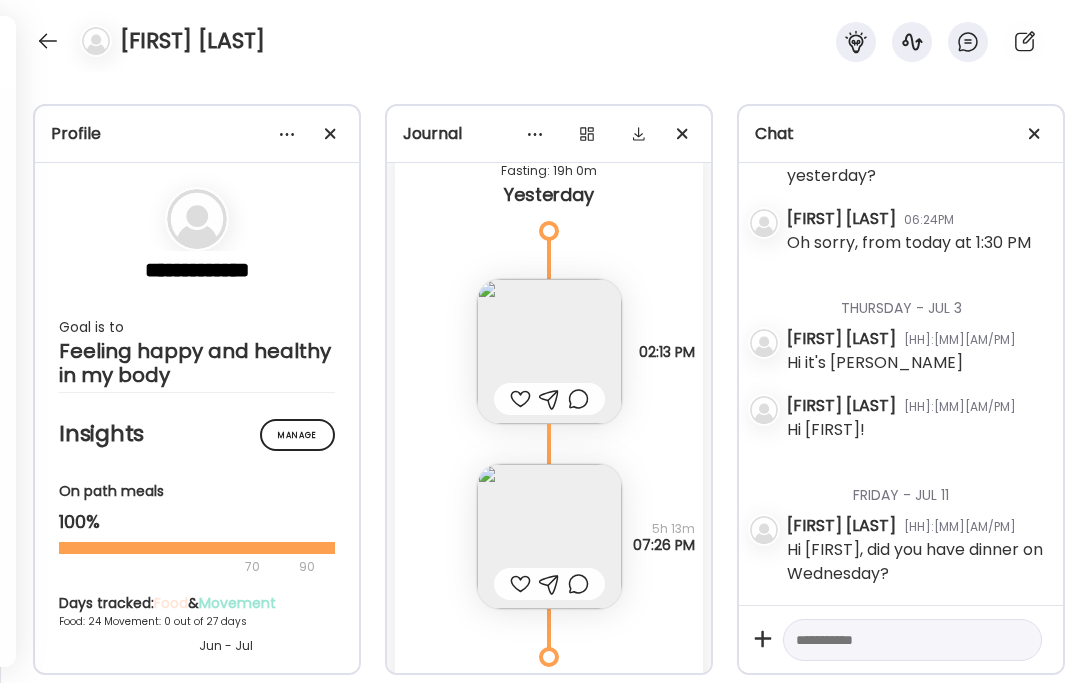 scroll, scrollTop: 16392, scrollLeft: 0, axis: vertical 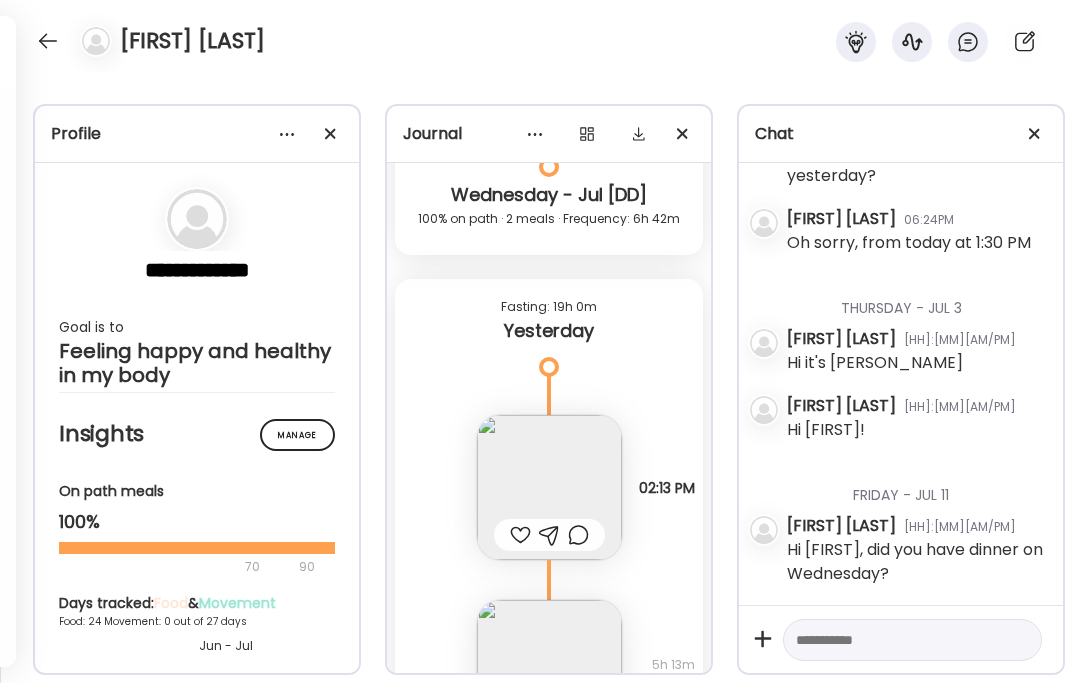 click at bounding box center [549, 672] 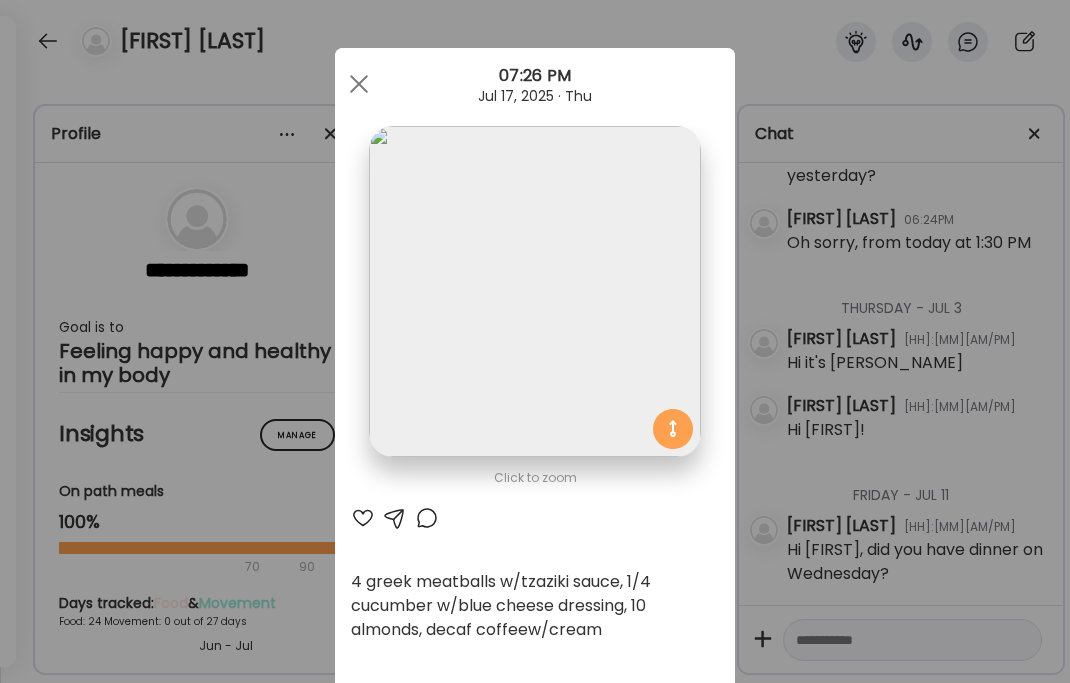 click at bounding box center (359, 84) 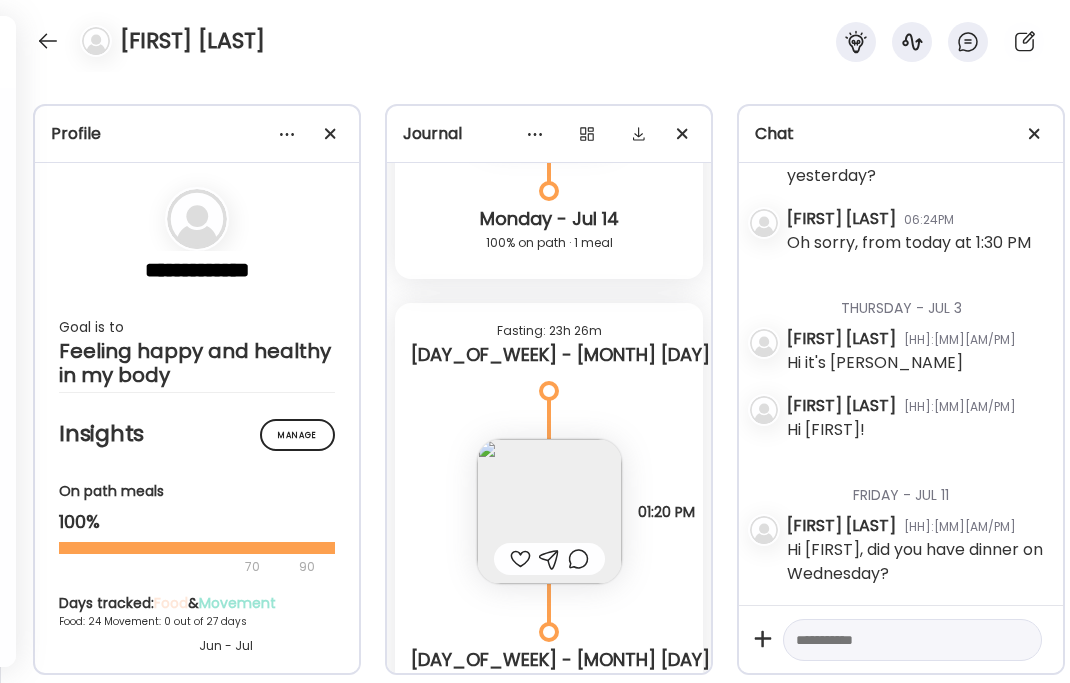 scroll, scrollTop: 15292, scrollLeft: 0, axis: vertical 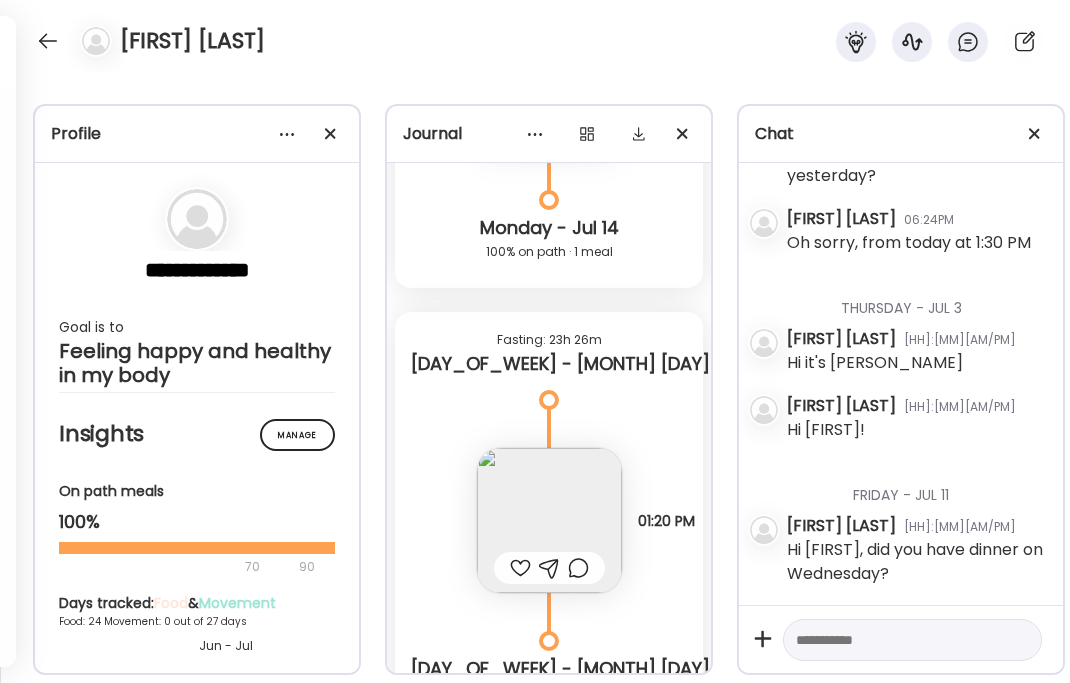 click at bounding box center (549, 520) 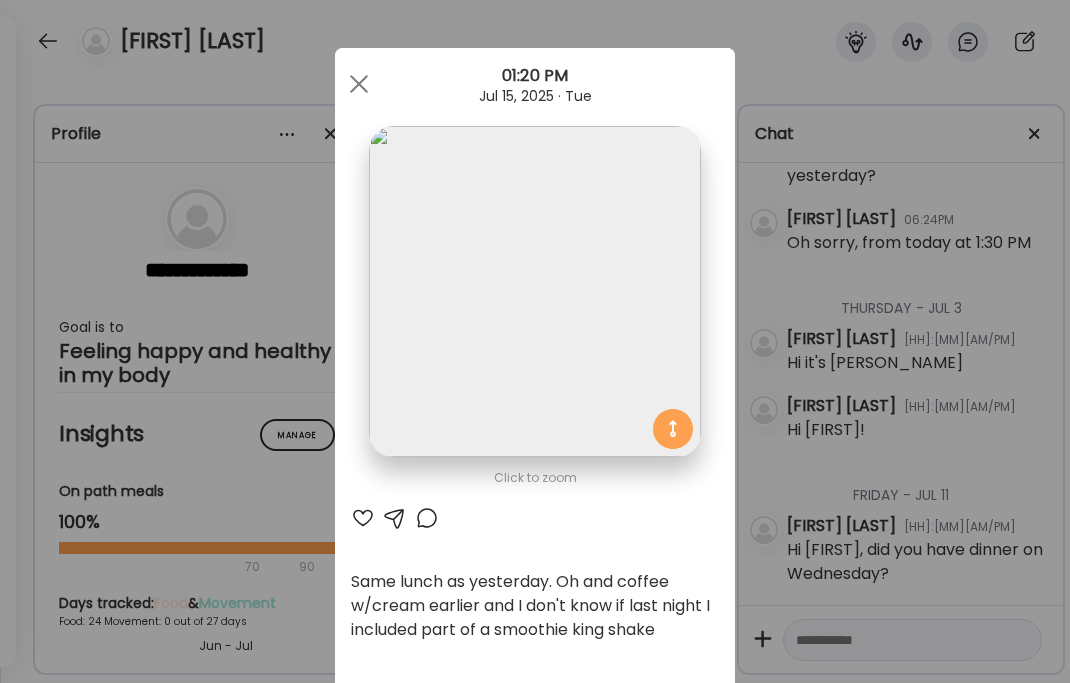 click at bounding box center [363, 518] 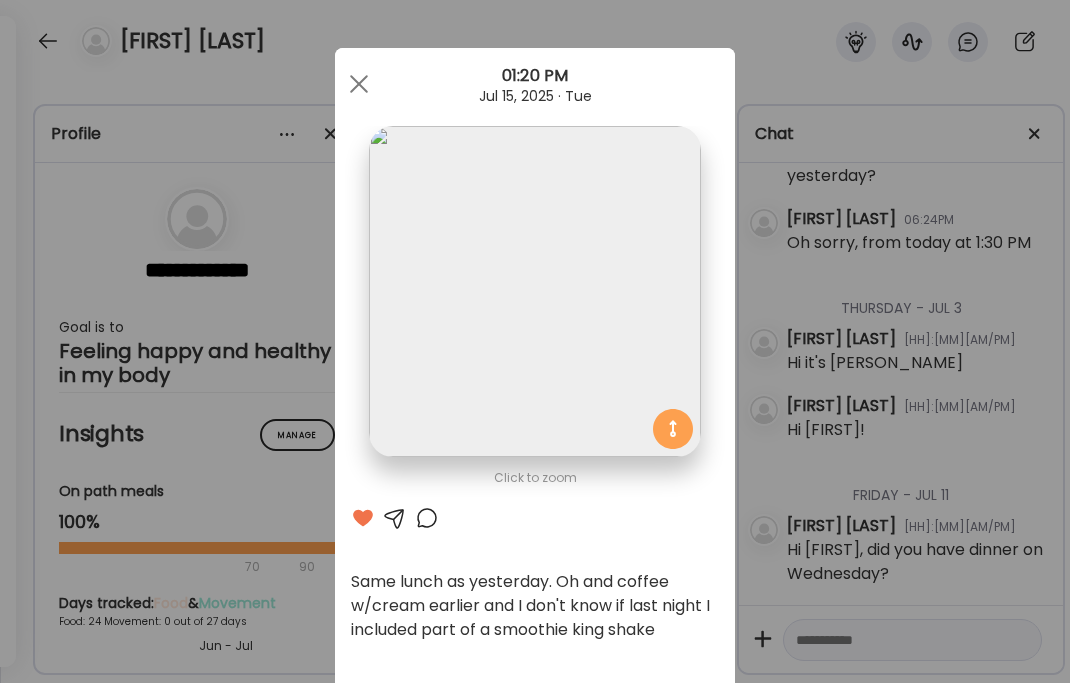 click at bounding box center [359, 84] 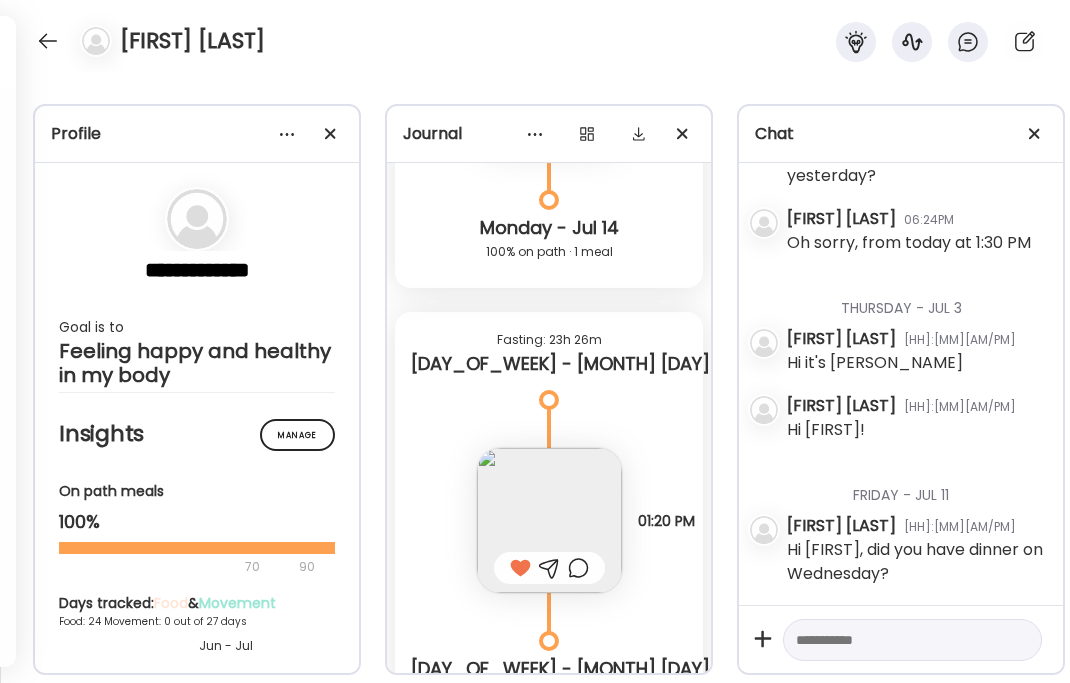 scroll, scrollTop: 1997, scrollLeft: 0, axis: vertical 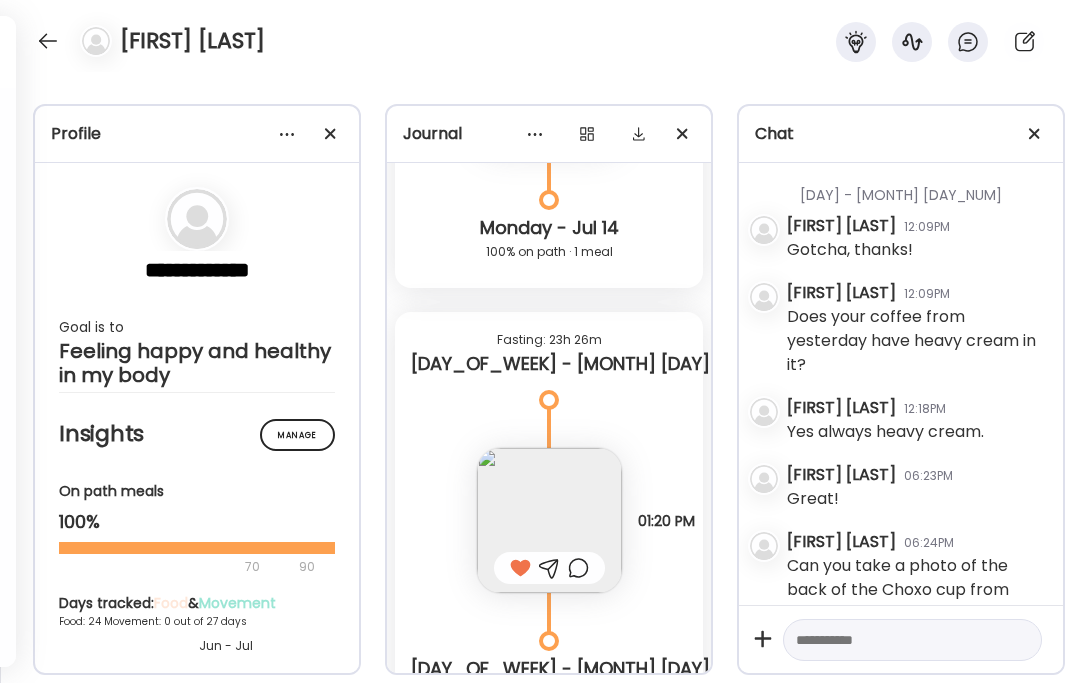 click on "[FIRST] [LAST]" at bounding box center [535, 36] 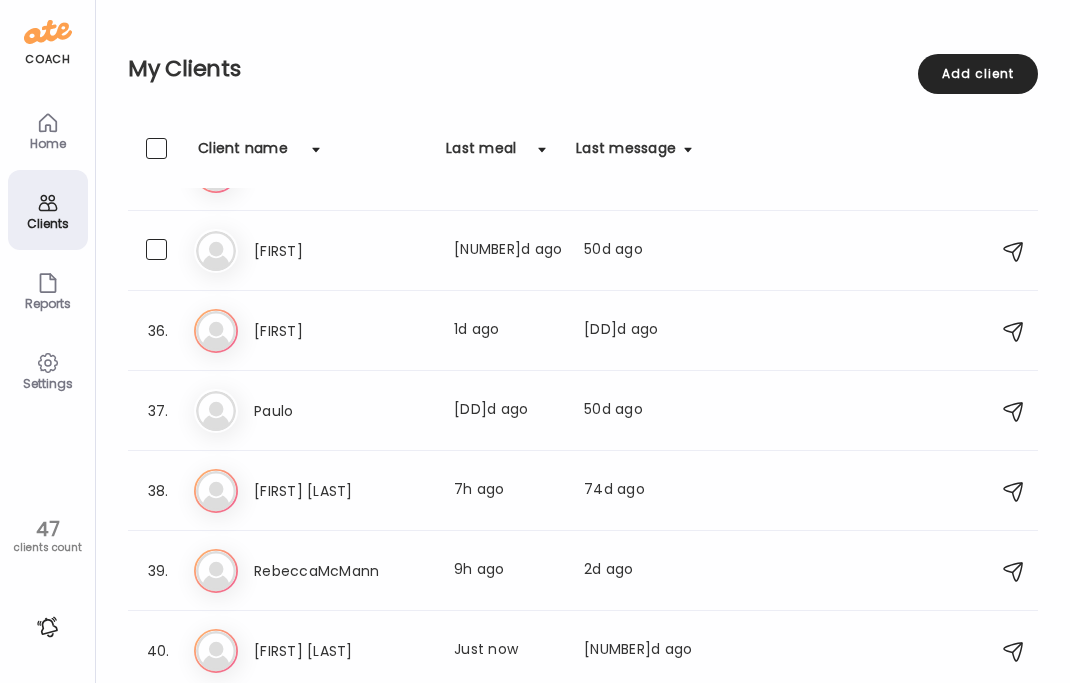 scroll, scrollTop: 2797, scrollLeft: 0, axis: vertical 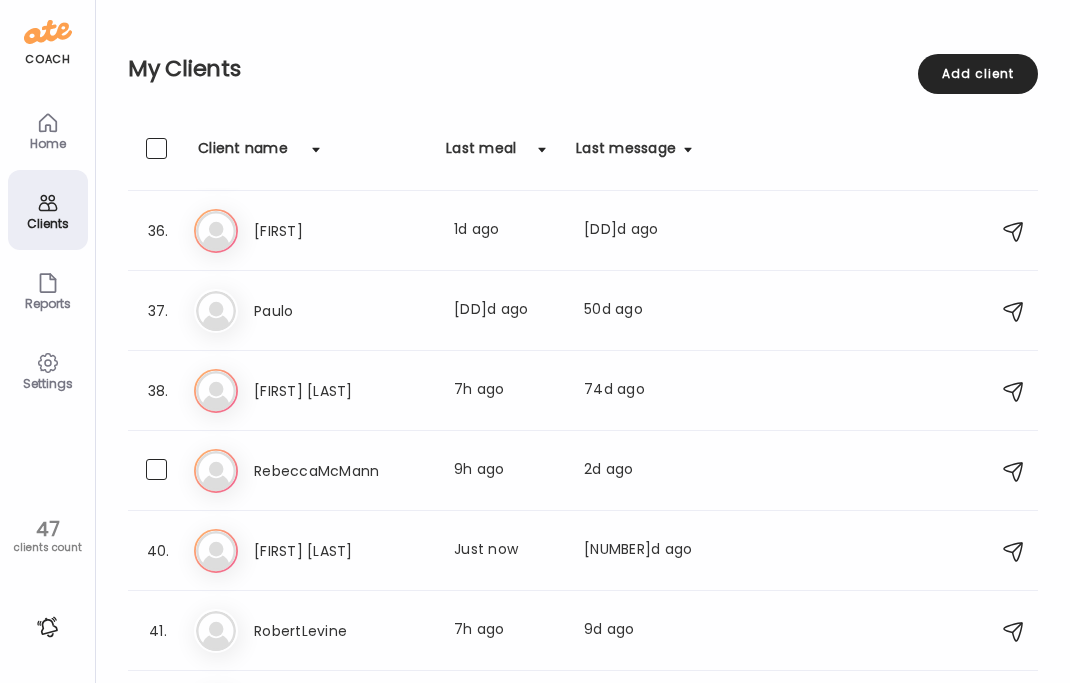 click on "RebeccaMcMann" at bounding box center (342, 471) 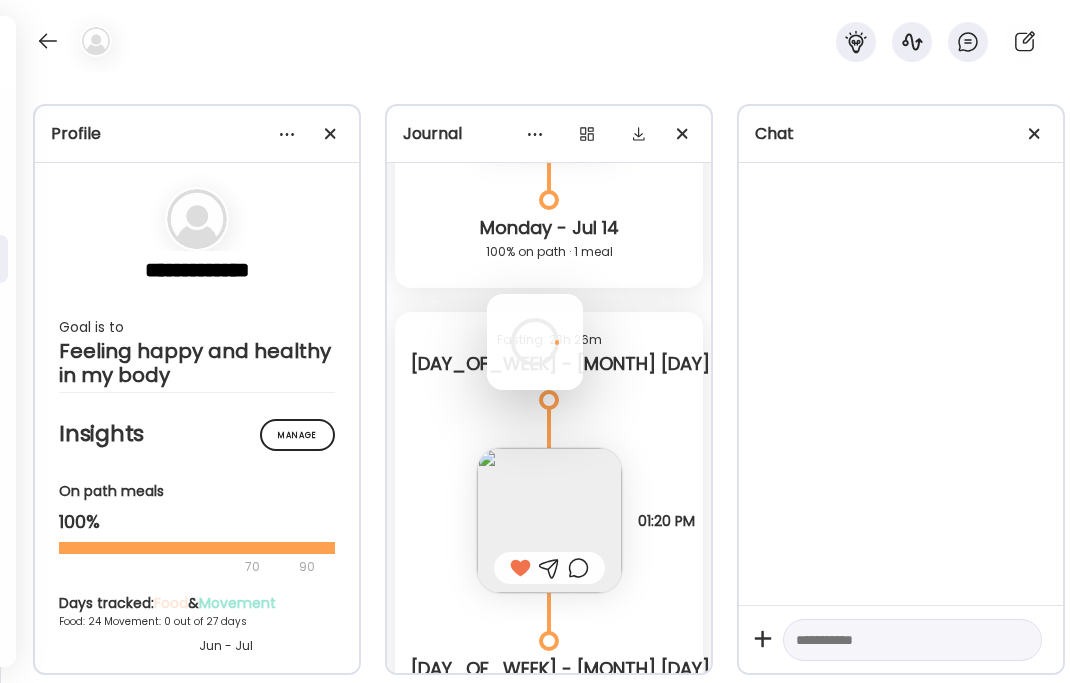scroll, scrollTop: 1997, scrollLeft: 0, axis: vertical 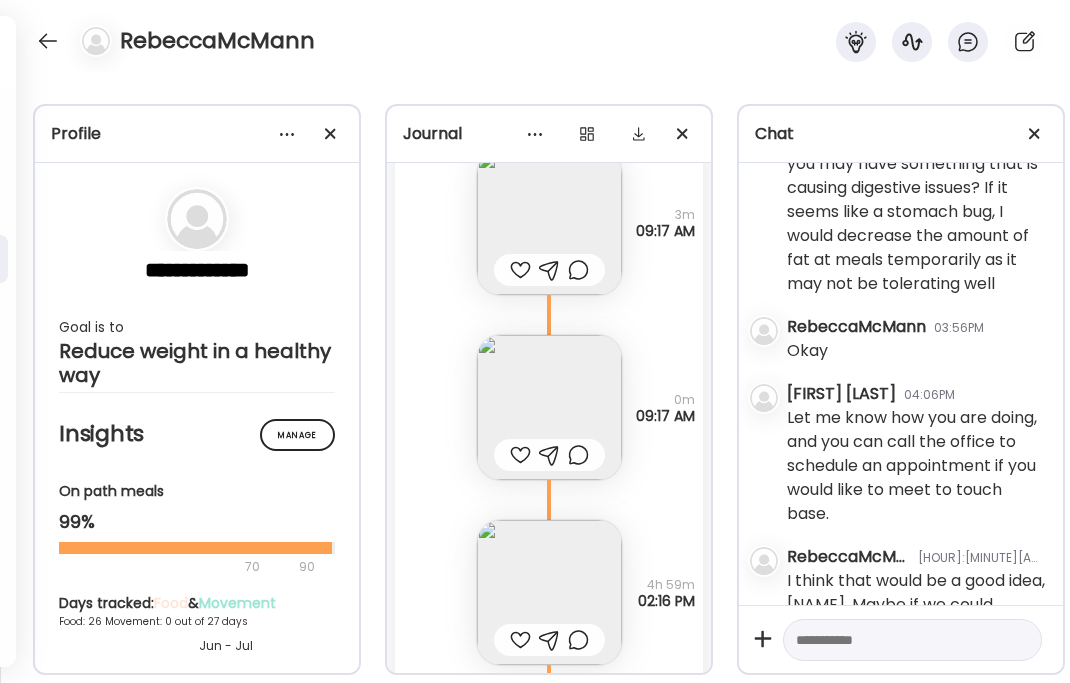 click at bounding box center (549, 407) 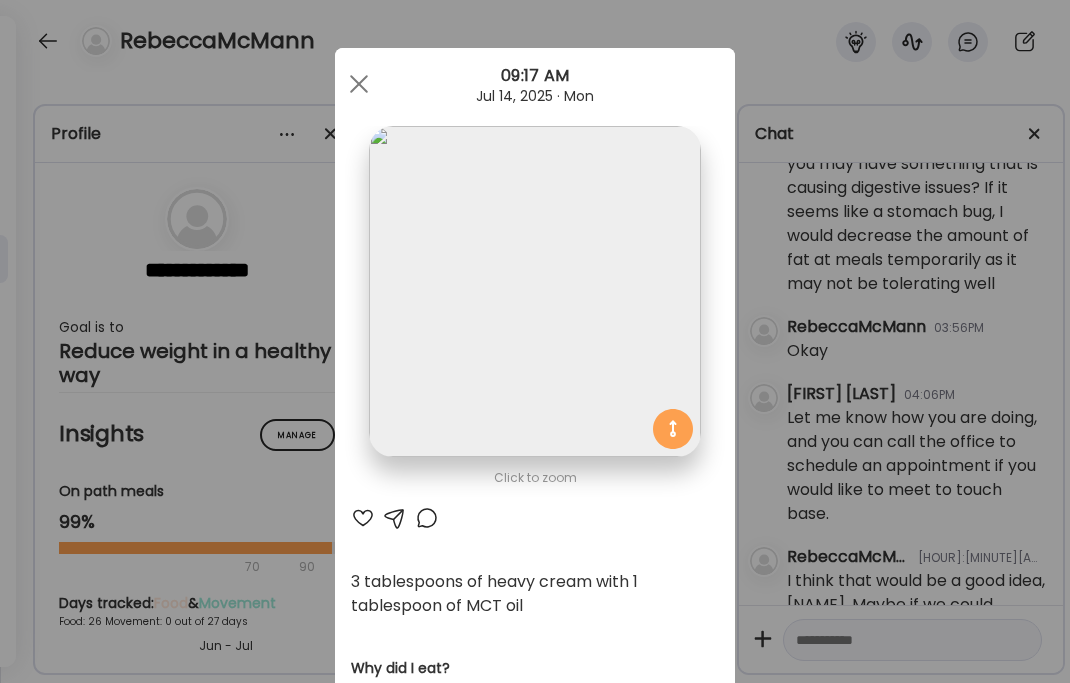 click at bounding box center (359, 84) 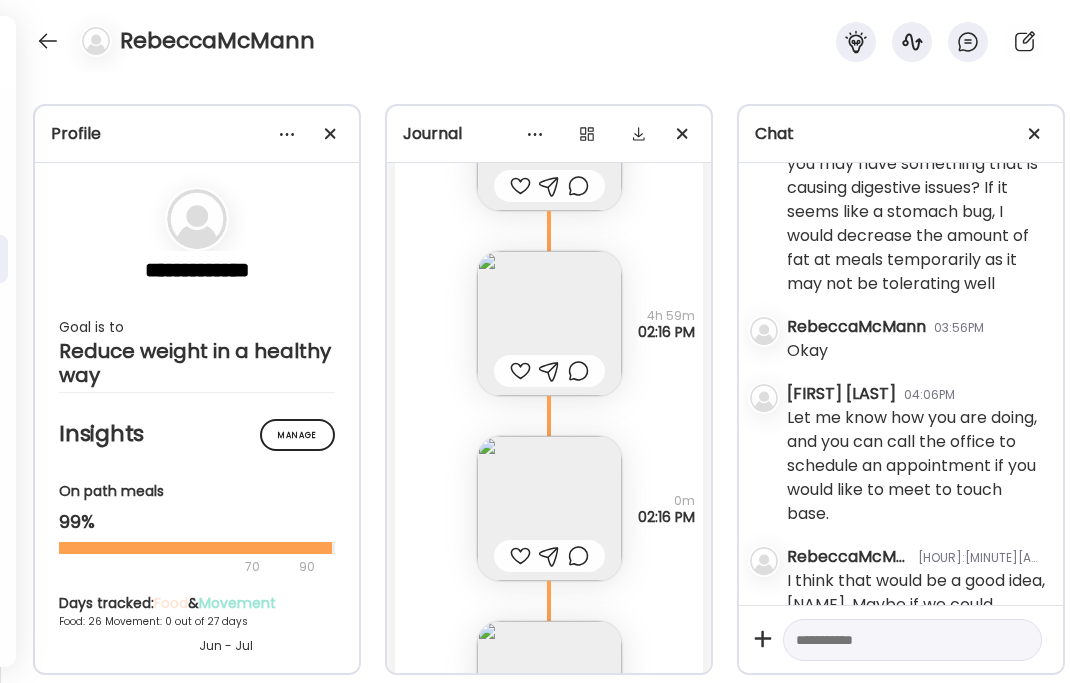 scroll, scrollTop: 61465, scrollLeft: 0, axis: vertical 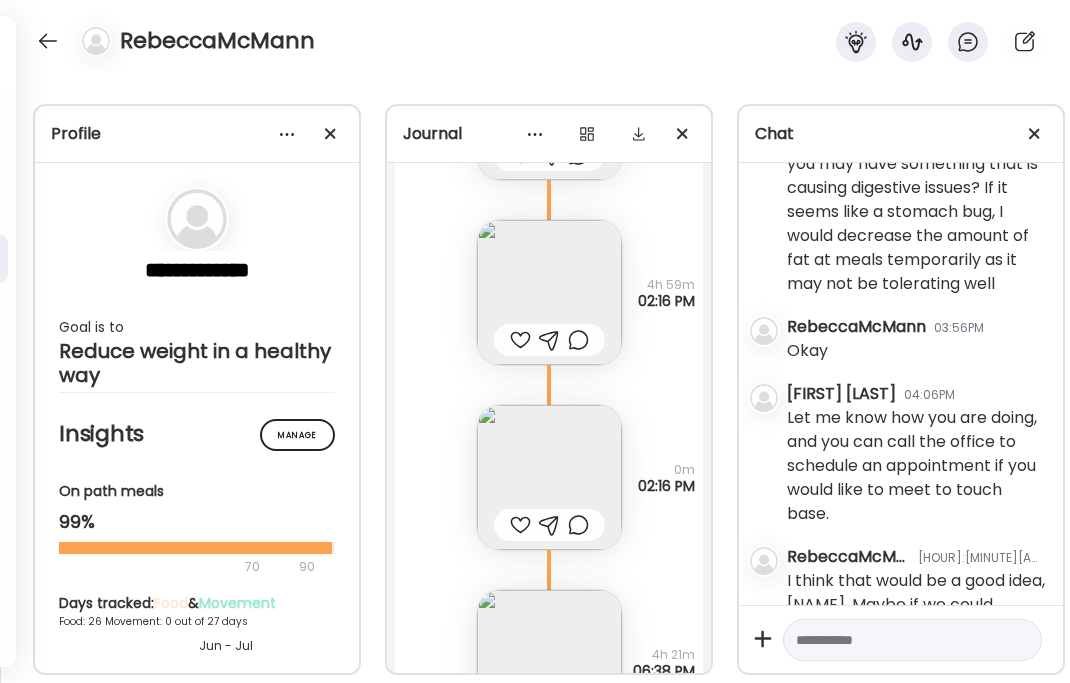 click at bounding box center (549, 477) 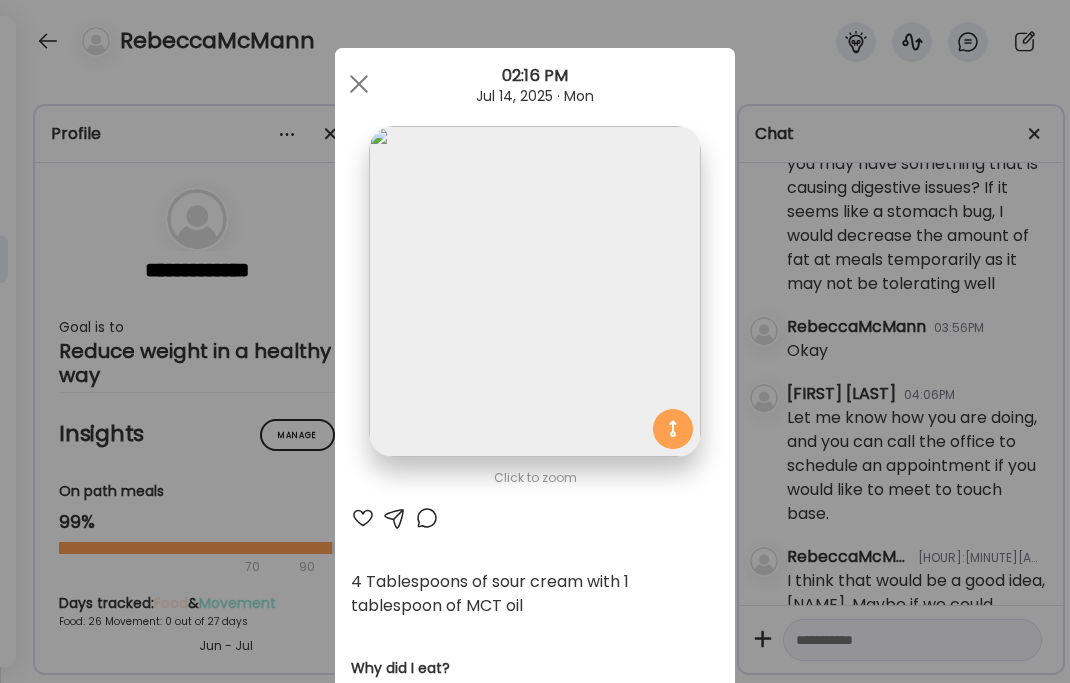 click at bounding box center (359, 84) 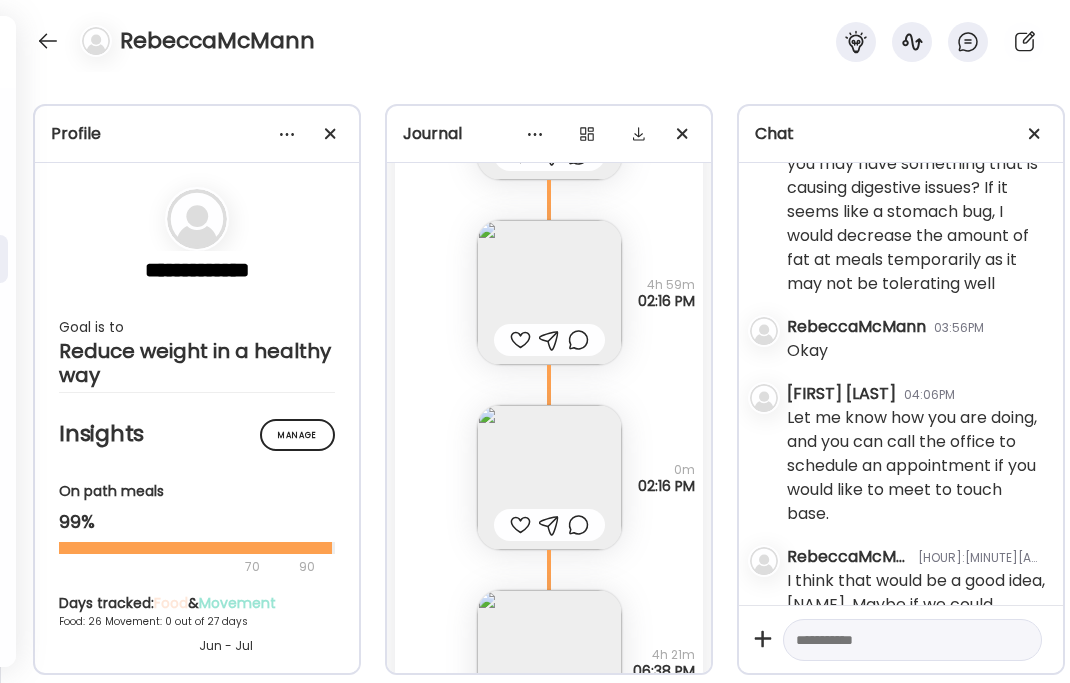 scroll, scrollTop: 61565, scrollLeft: 0, axis: vertical 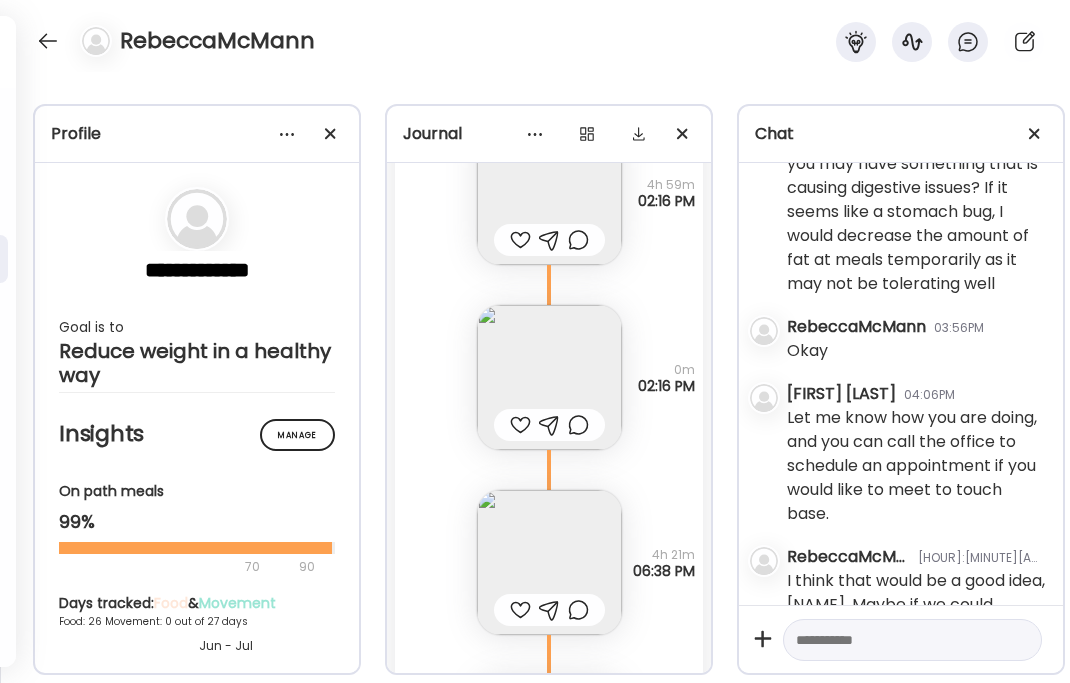 click at bounding box center (549, 562) 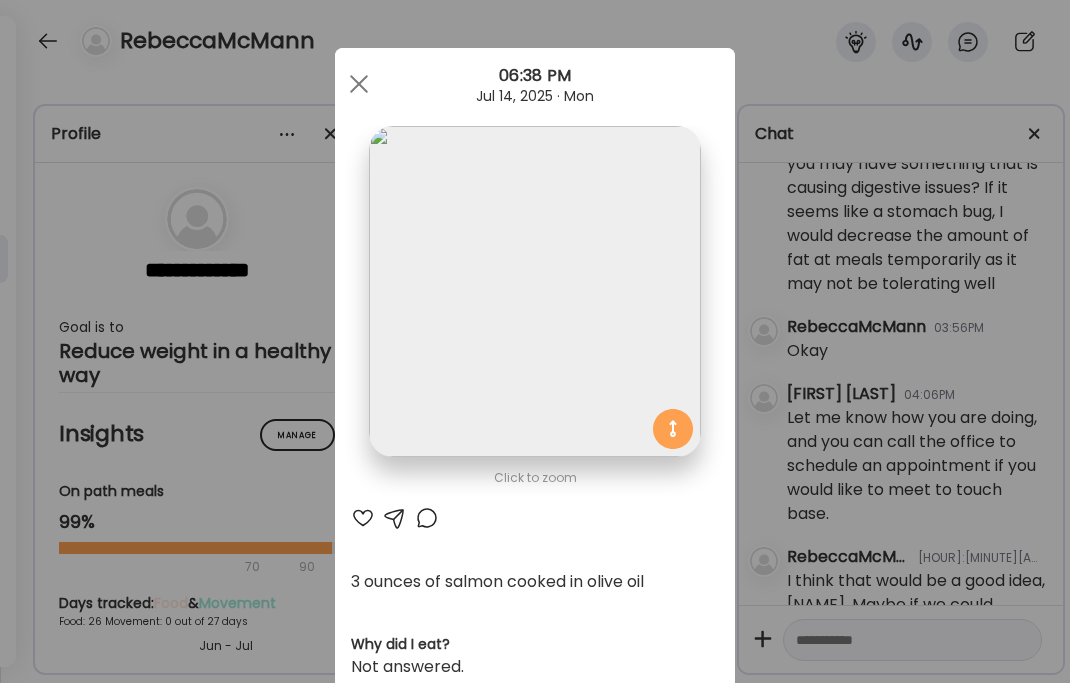 click at bounding box center (359, 84) 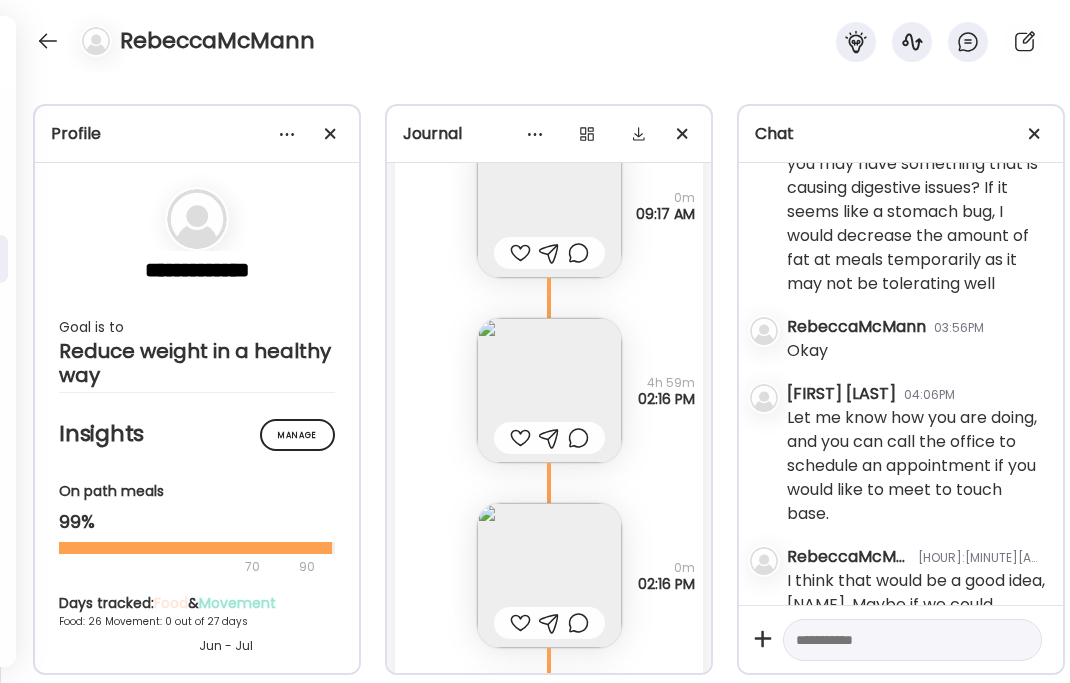 scroll, scrollTop: 61365, scrollLeft: 0, axis: vertical 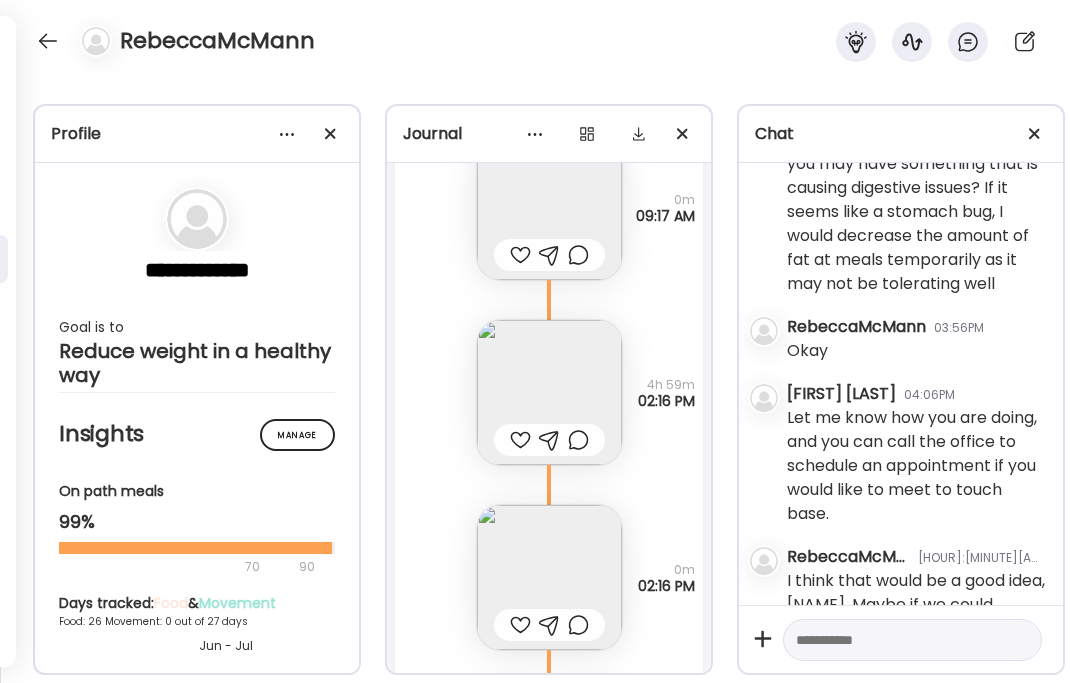 click at bounding box center [549, 392] 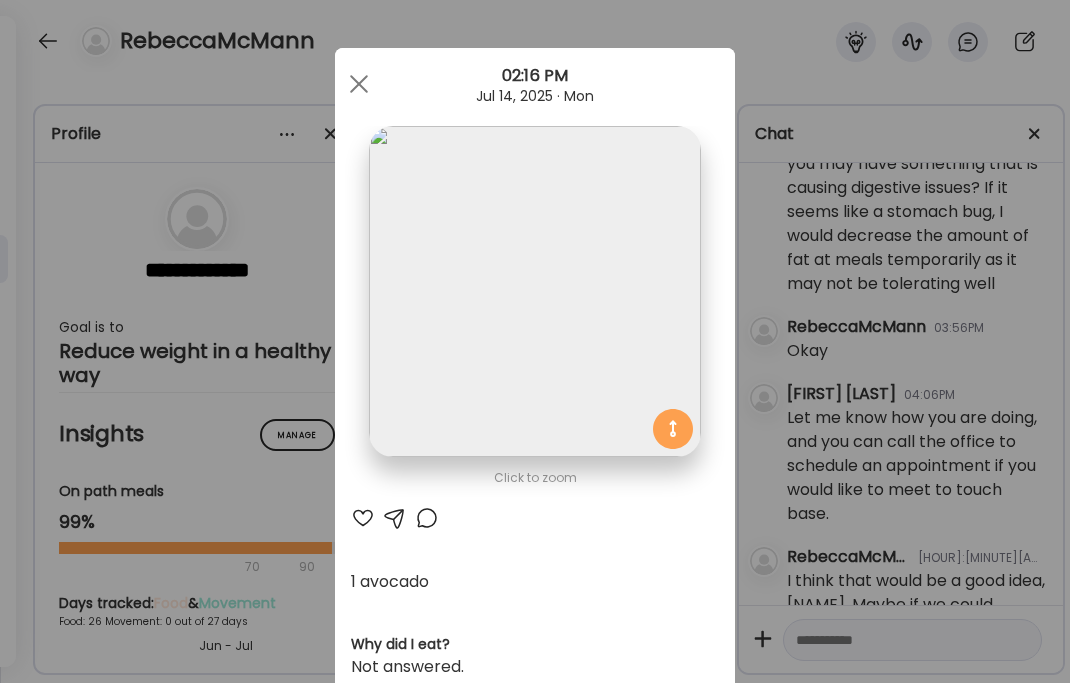 click on "Ate Coach Dashboard
[HH]:[MM] [AM/PM]
Jul [DD], [YYYY] · Mon" at bounding box center (535, 84) 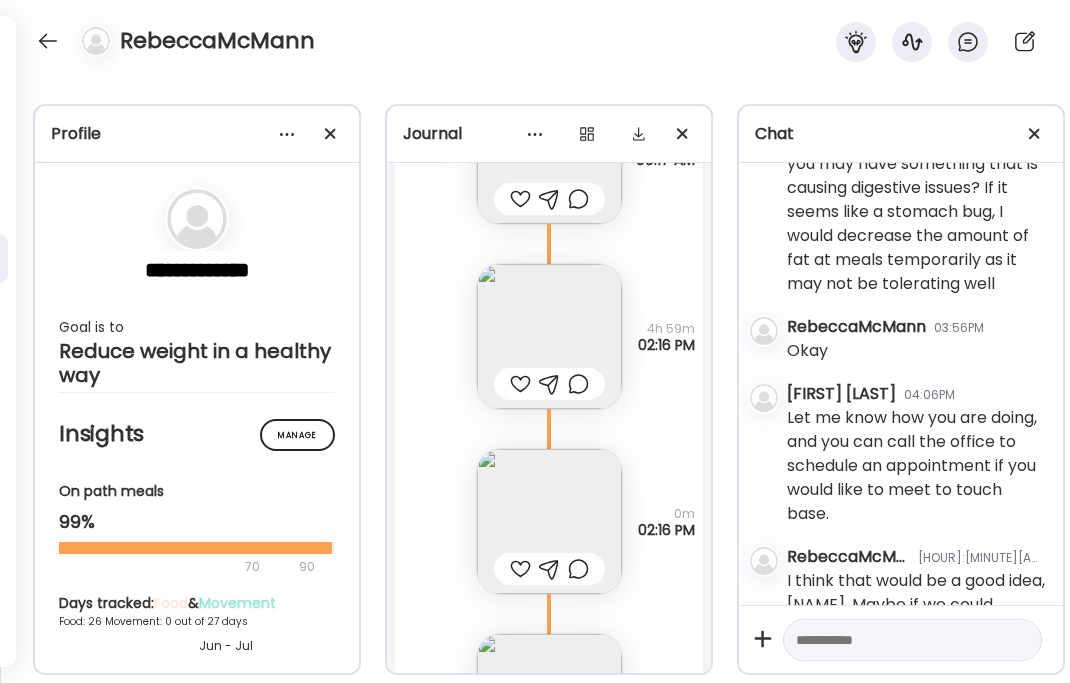 scroll, scrollTop: 61465, scrollLeft: 0, axis: vertical 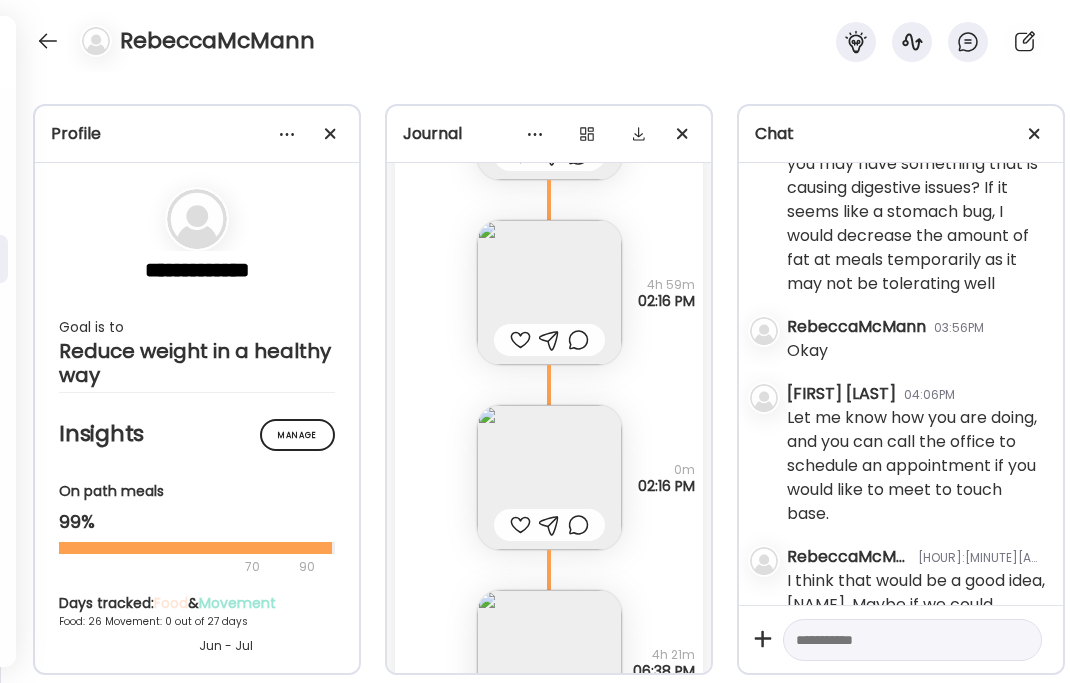 click at bounding box center (549, 477) 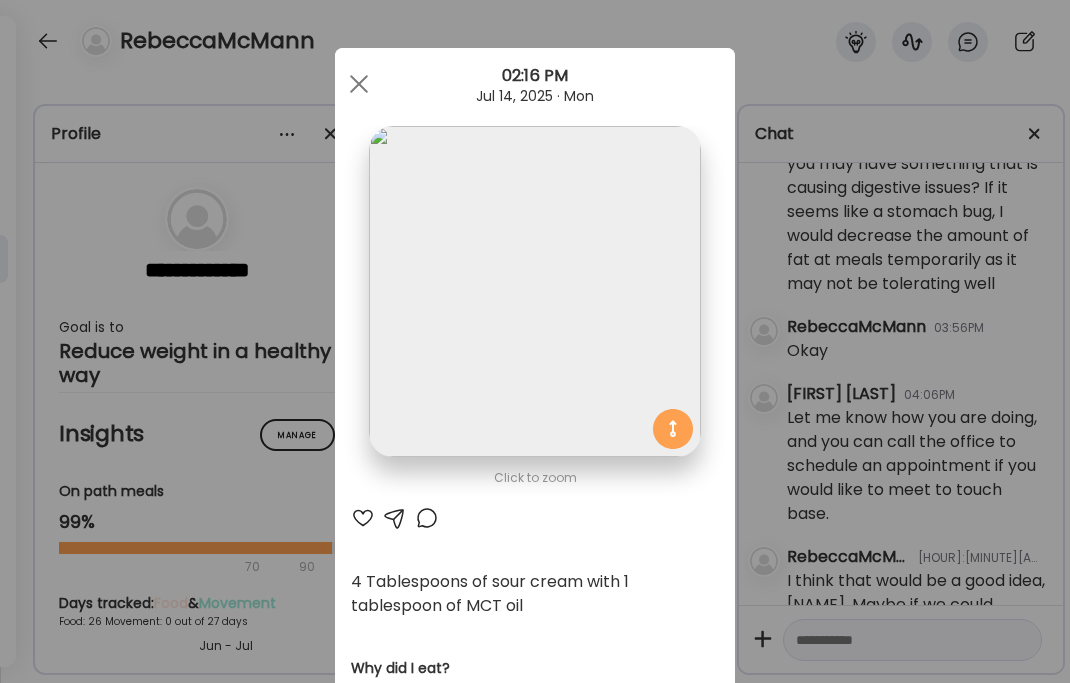 click at bounding box center (359, 84) 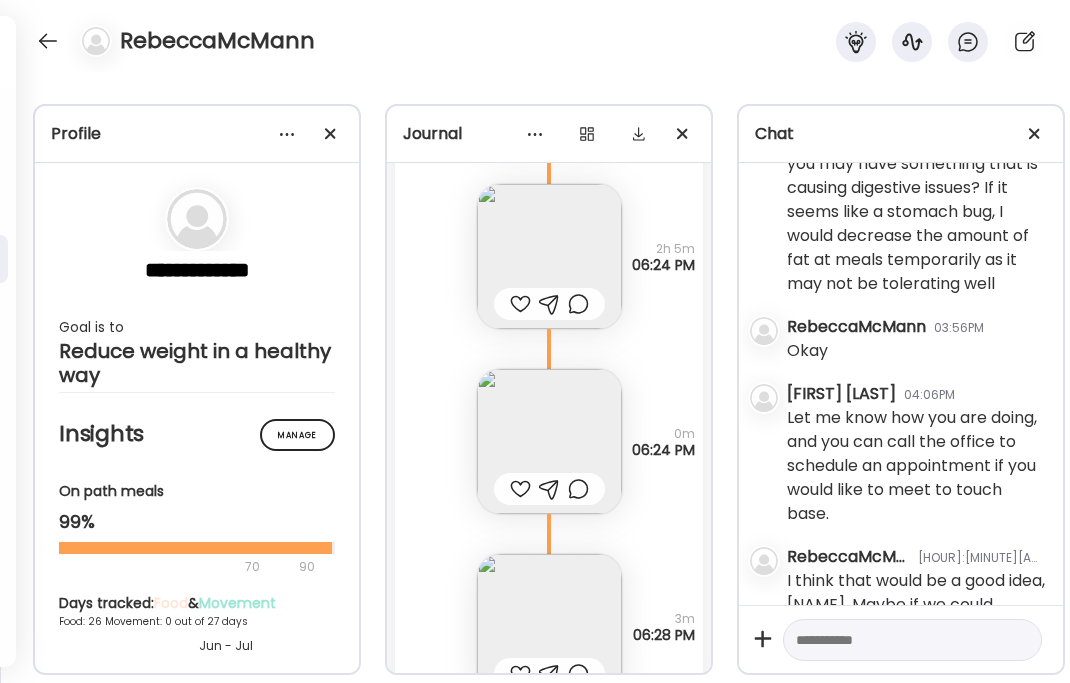 scroll, scrollTop: 64365, scrollLeft: 0, axis: vertical 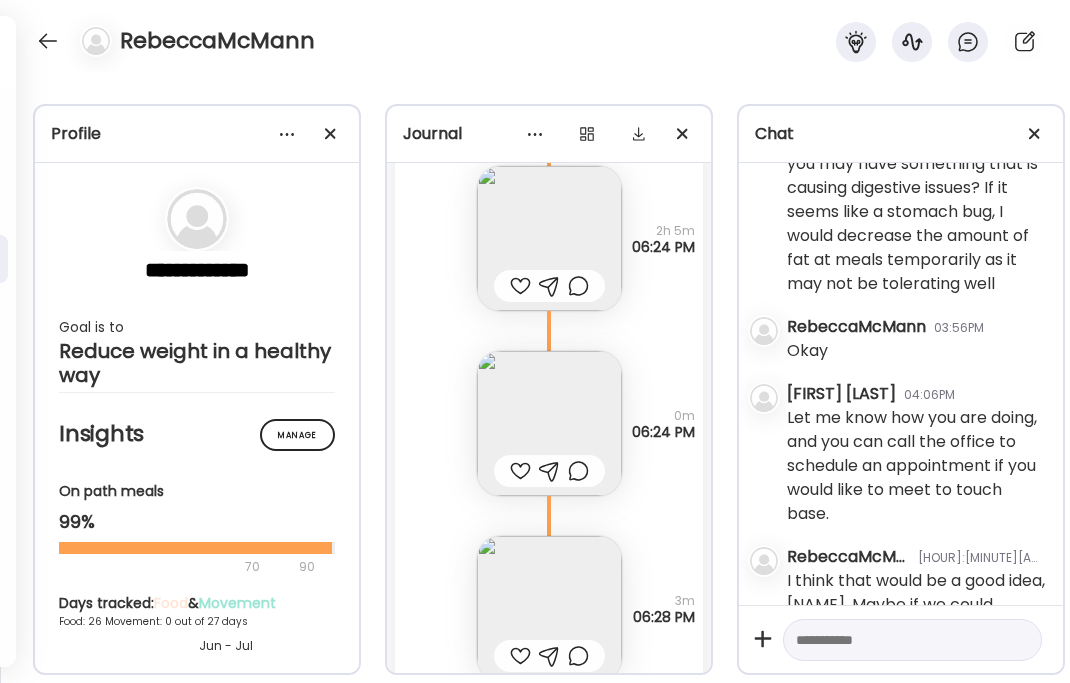click at bounding box center (549, 238) 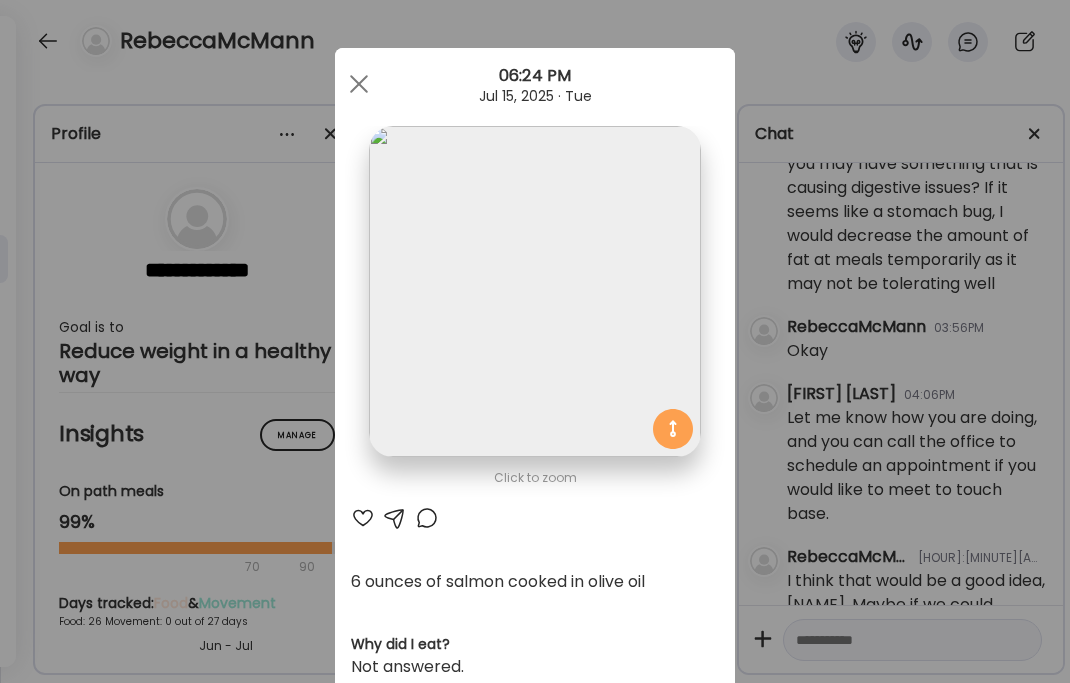 click at bounding box center [359, 84] 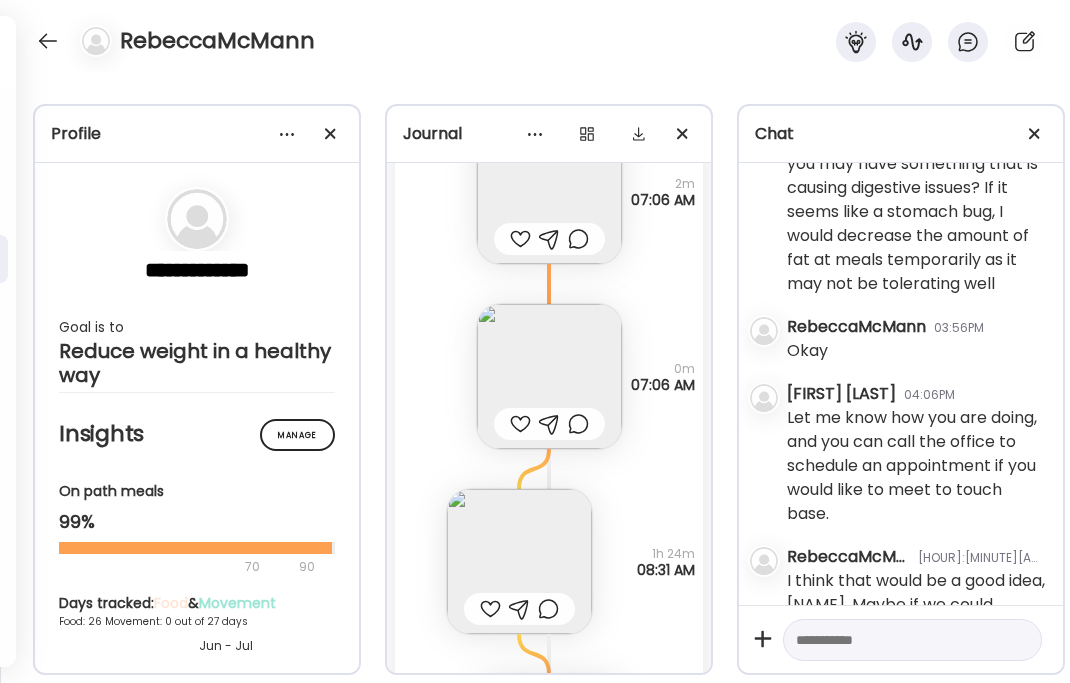 scroll, scrollTop: 68065, scrollLeft: 0, axis: vertical 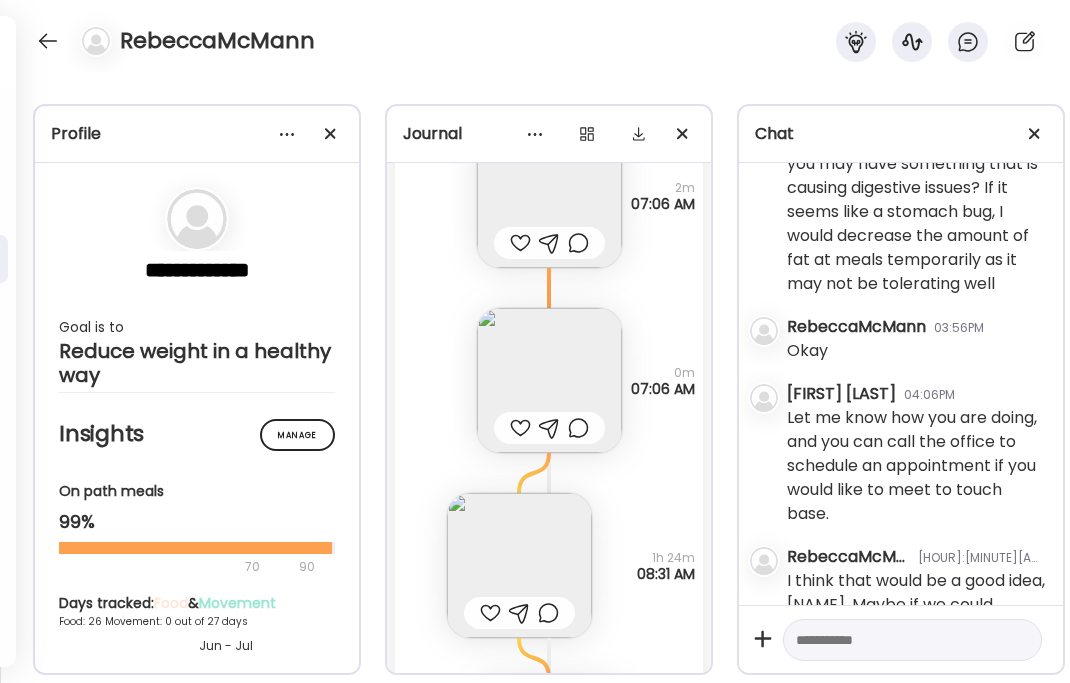 click at bounding box center (519, 565) 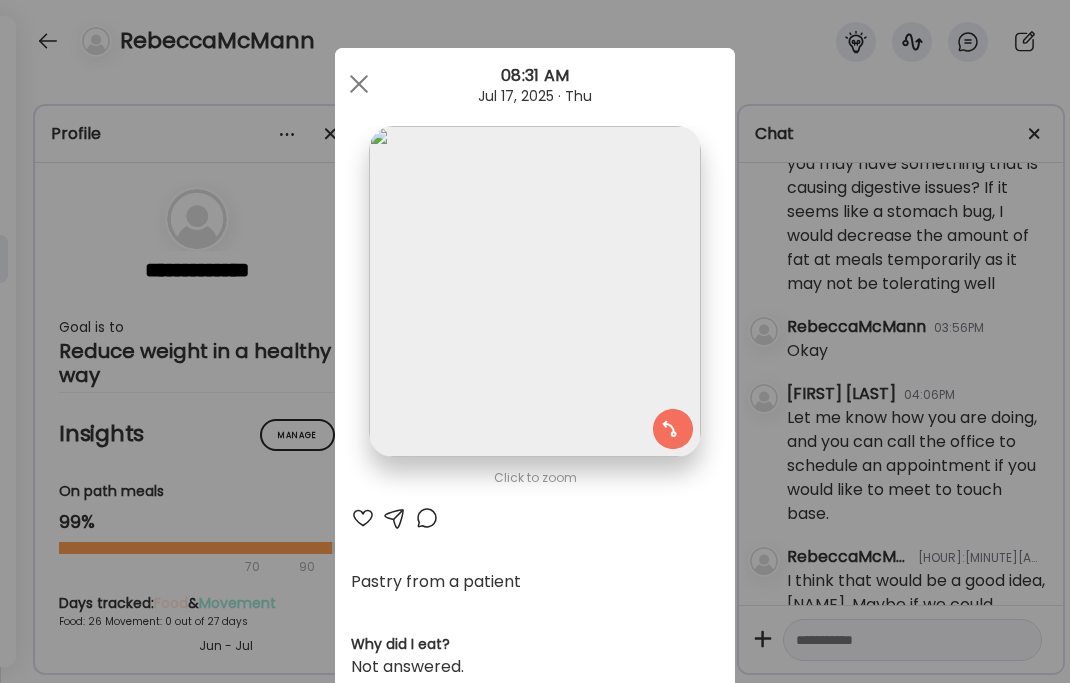 click at bounding box center (359, 84) 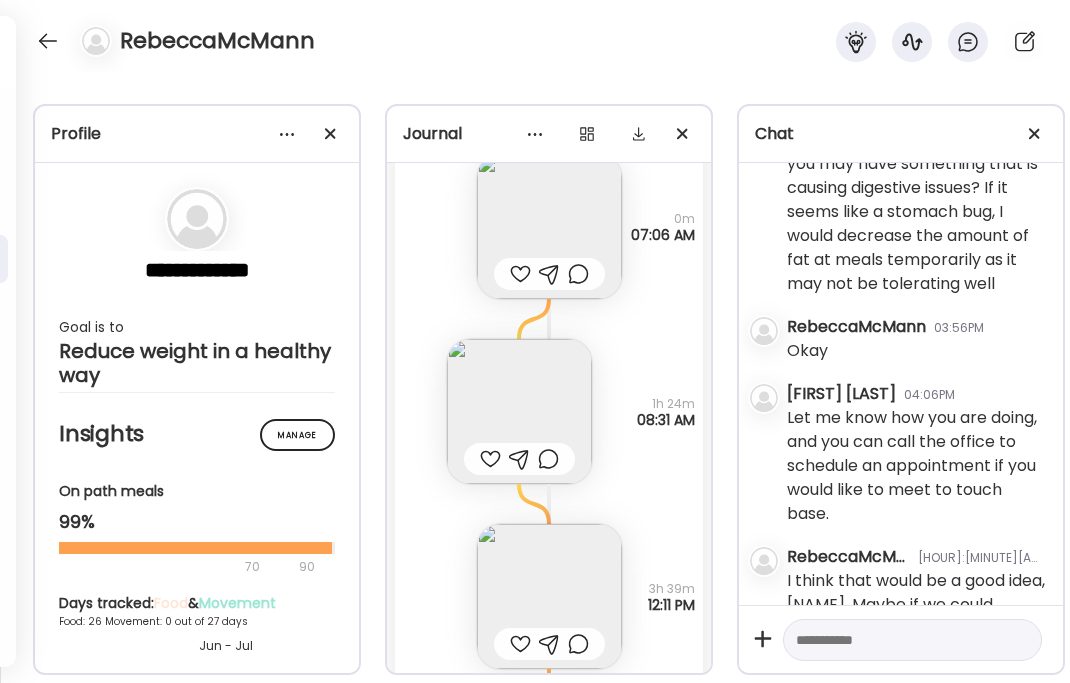 scroll, scrollTop: 68265, scrollLeft: 0, axis: vertical 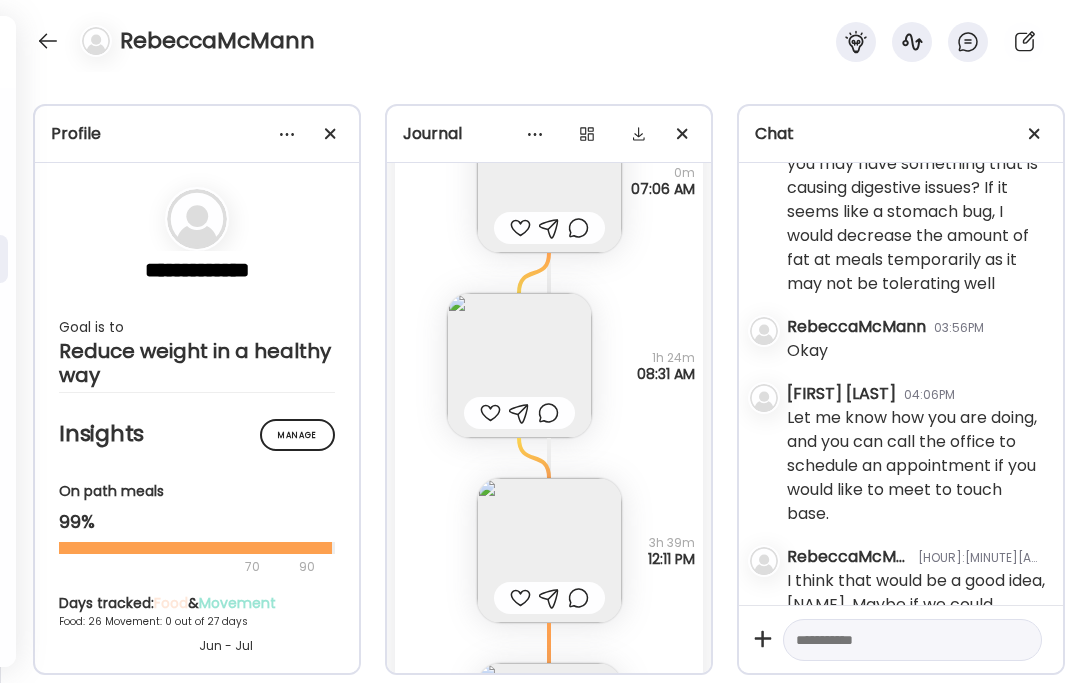 click at bounding box center (519, 365) 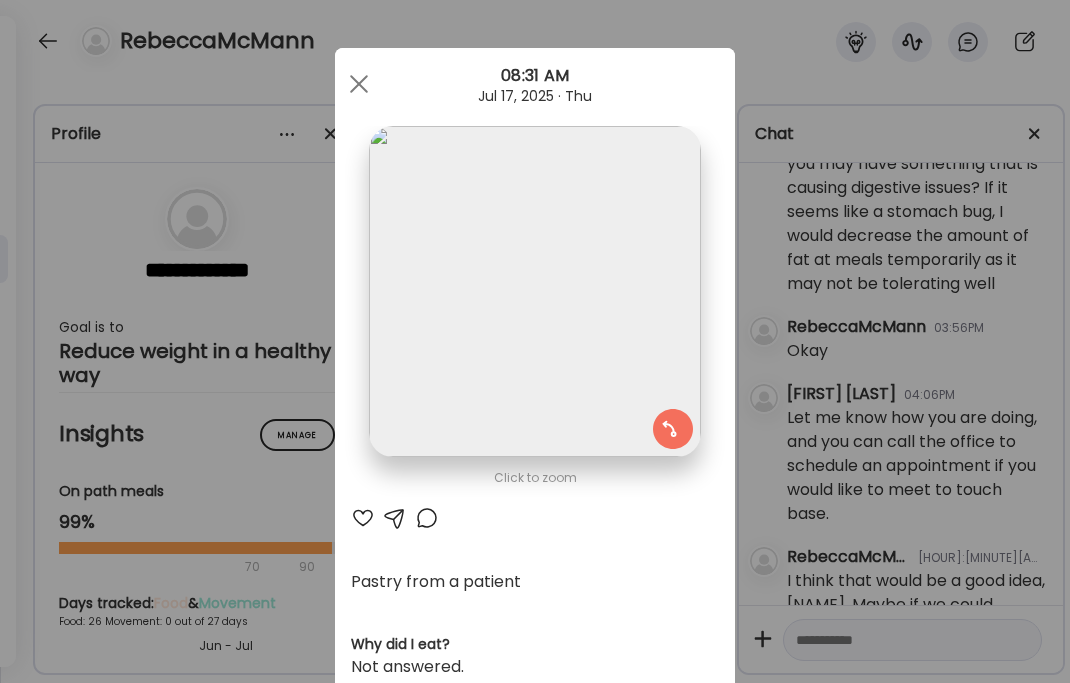 click at bounding box center (534, 291) 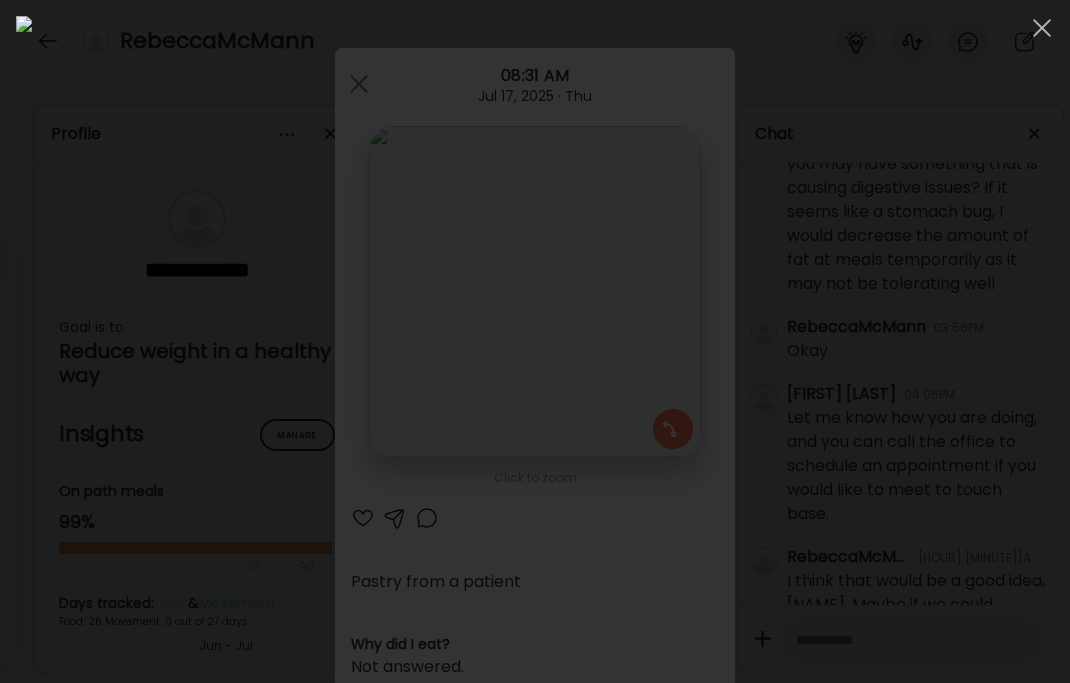 click at bounding box center [535, 341] 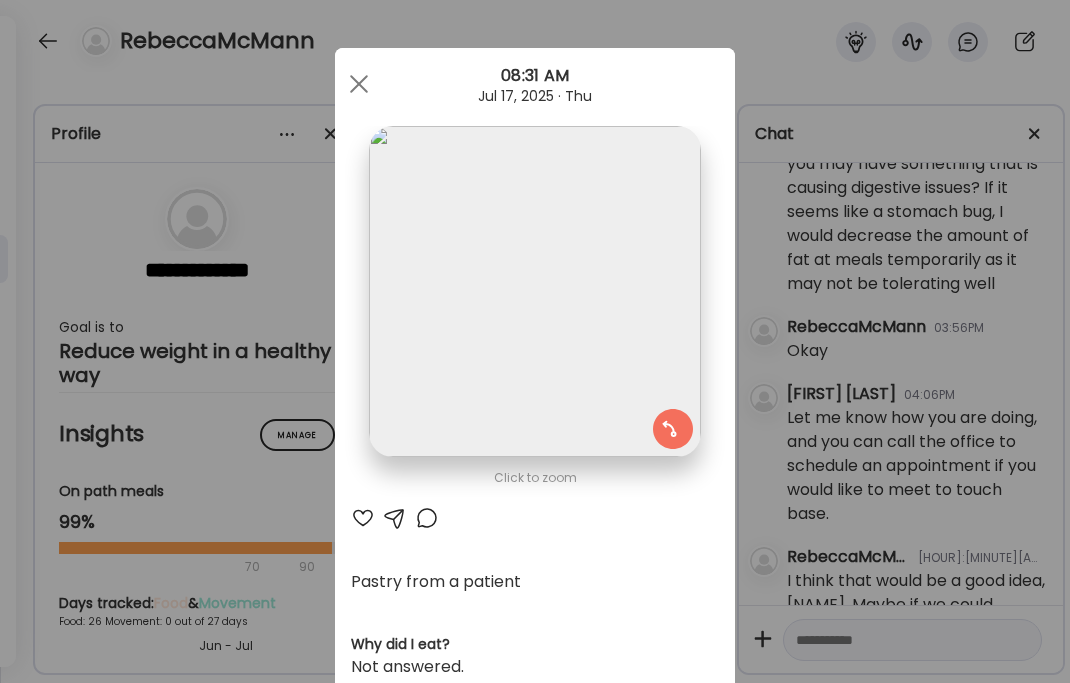click at bounding box center (359, 84) 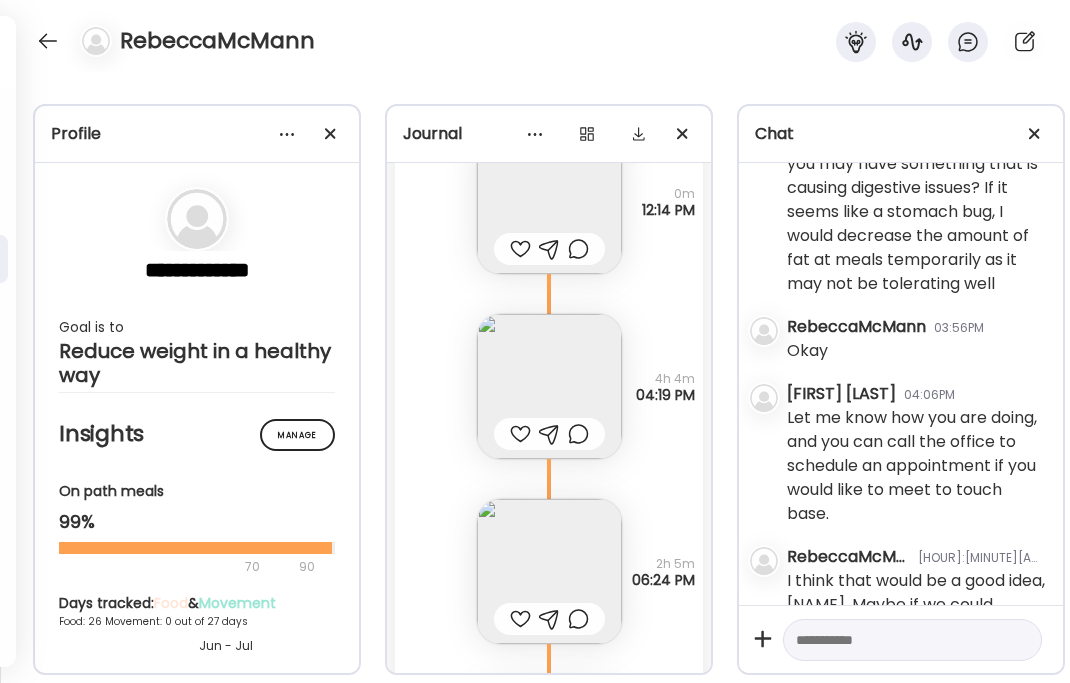 scroll, scrollTop: 64065, scrollLeft: 0, axis: vertical 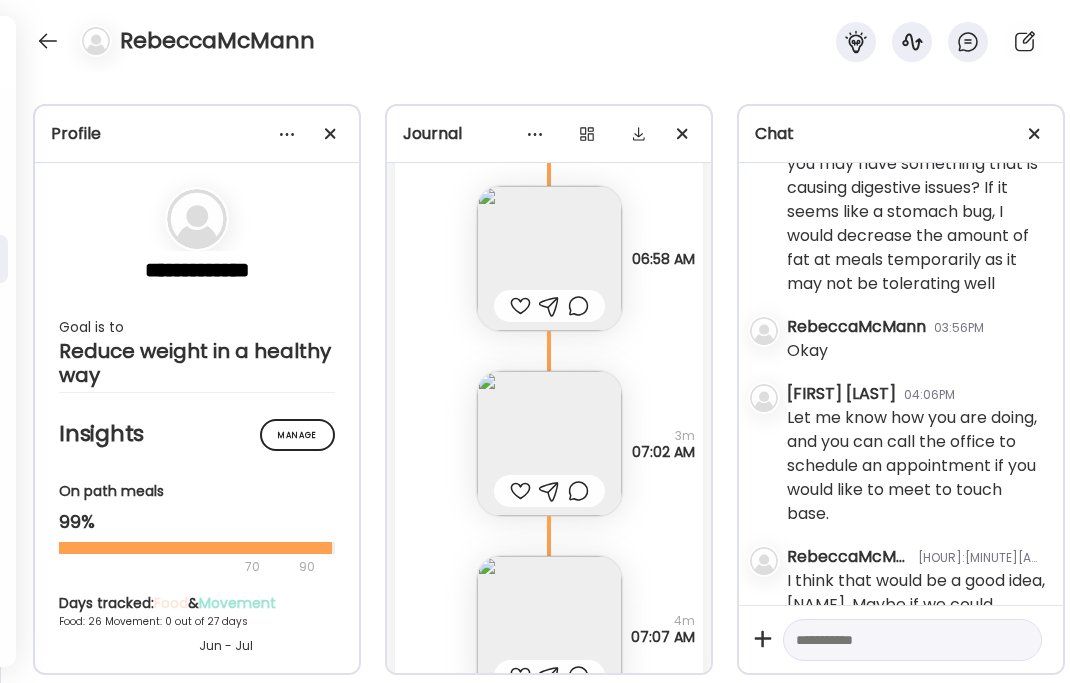 click at bounding box center [549, 258] 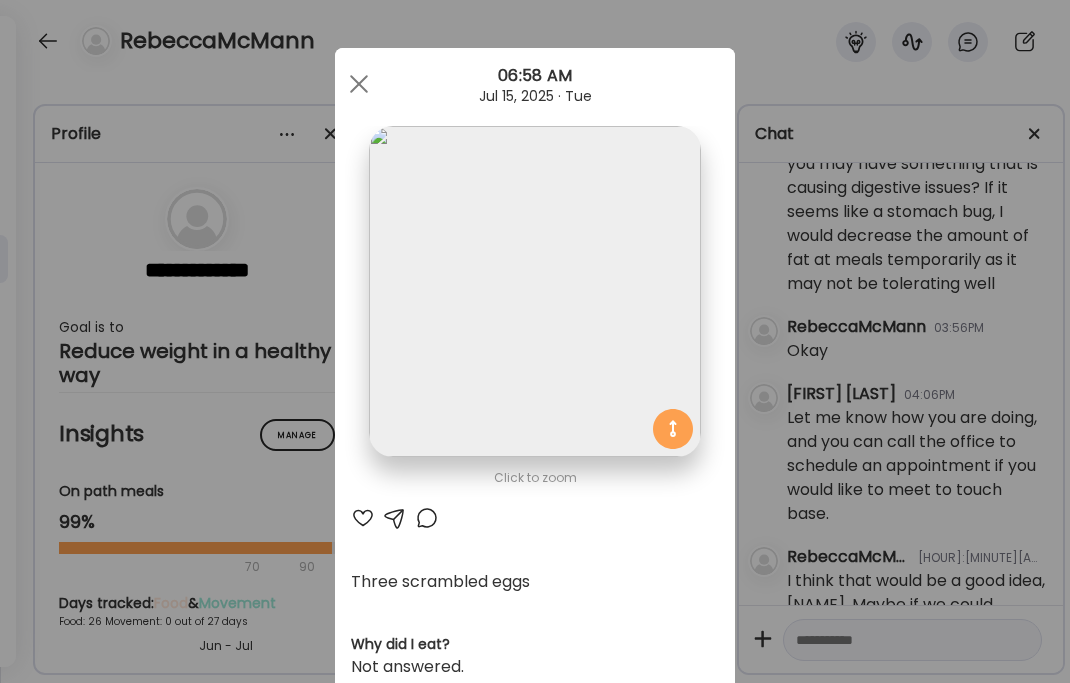click at bounding box center (359, 84) 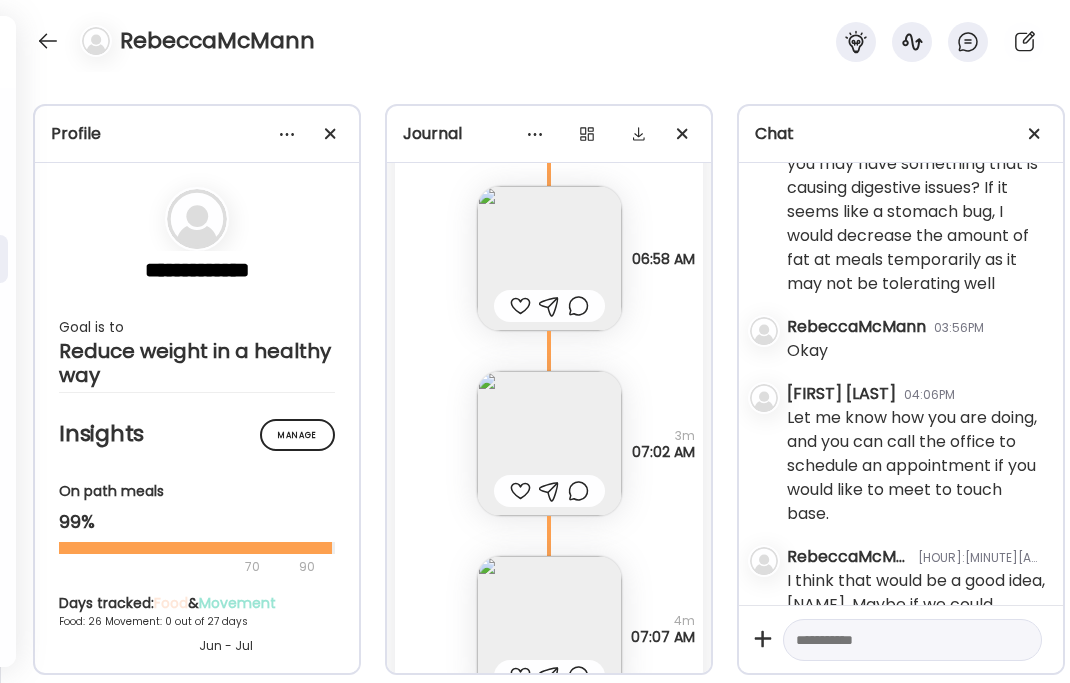 click at bounding box center (549, 443) 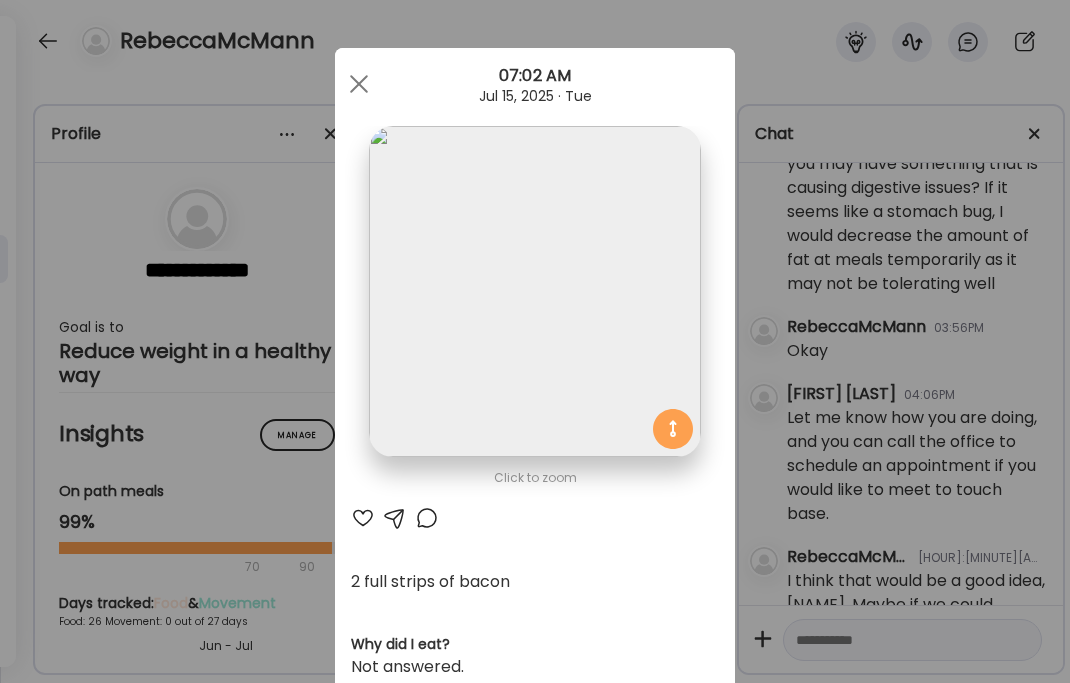 click at bounding box center [359, 84] 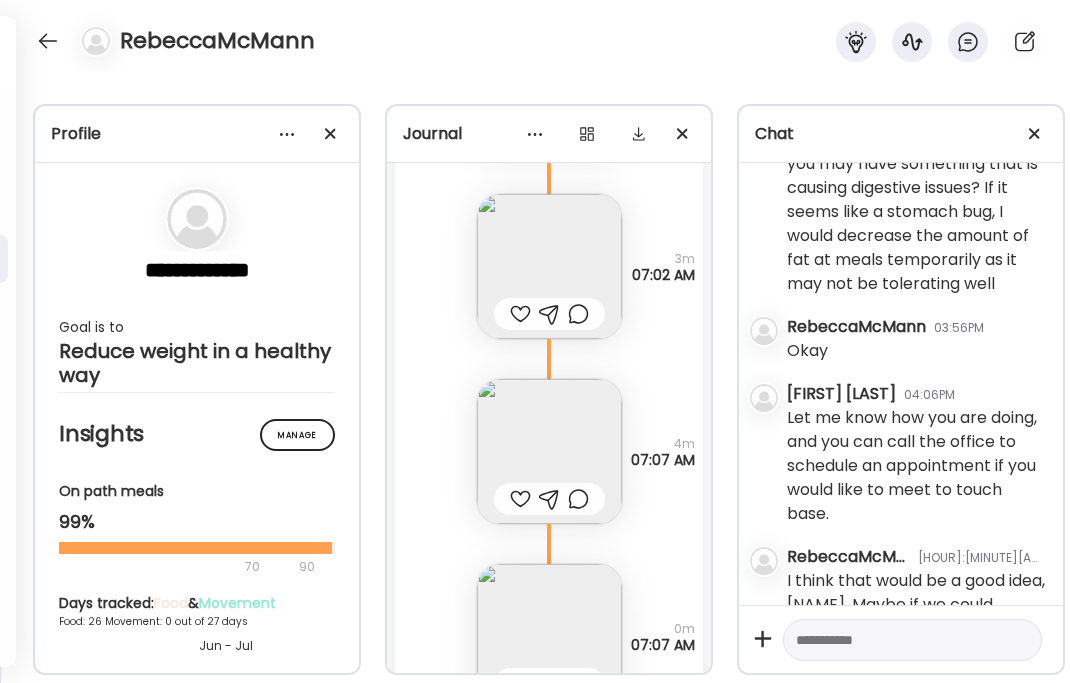 scroll, scrollTop: 63065, scrollLeft: 0, axis: vertical 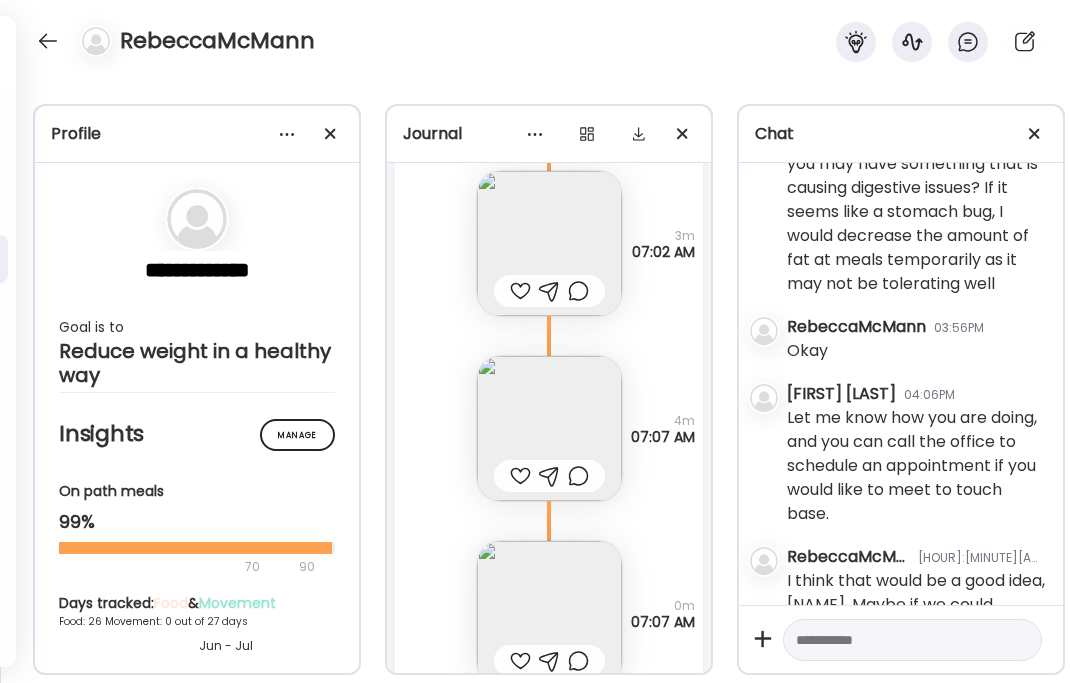 click at bounding box center (549, 428) 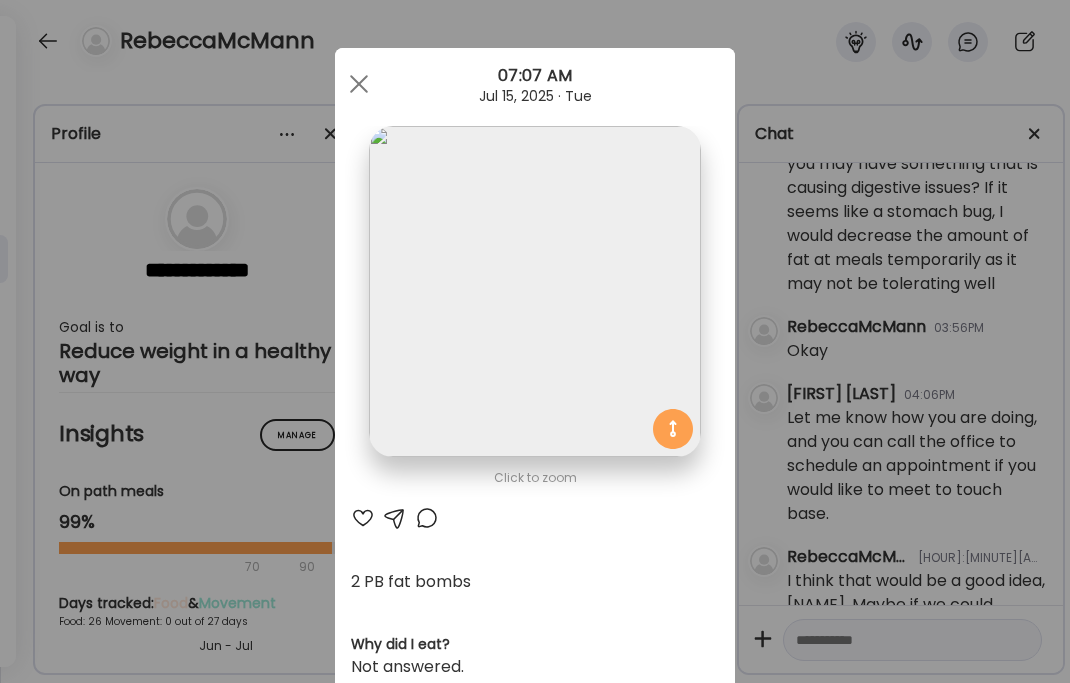 click at bounding box center [359, 84] 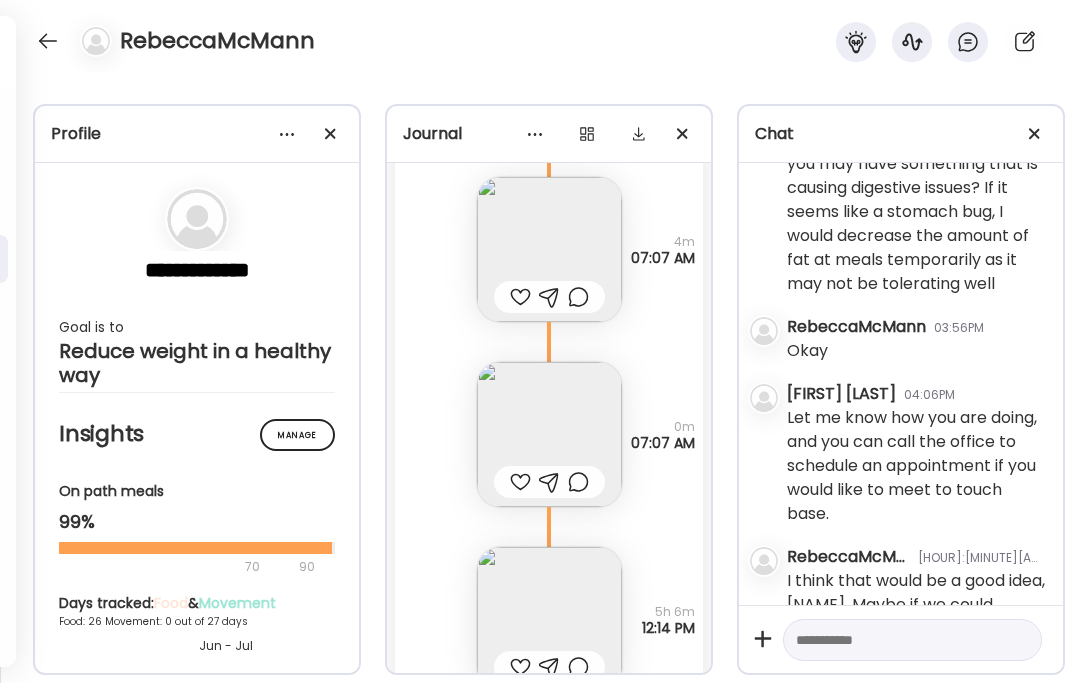 scroll, scrollTop: 63265, scrollLeft: 0, axis: vertical 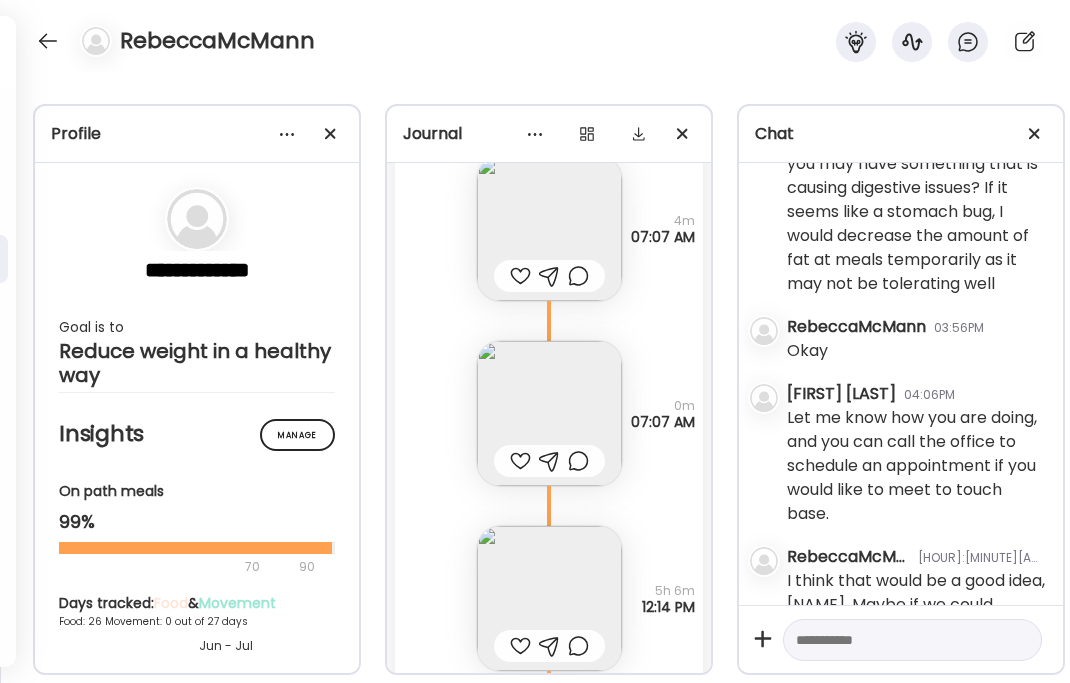 click at bounding box center (549, 413) 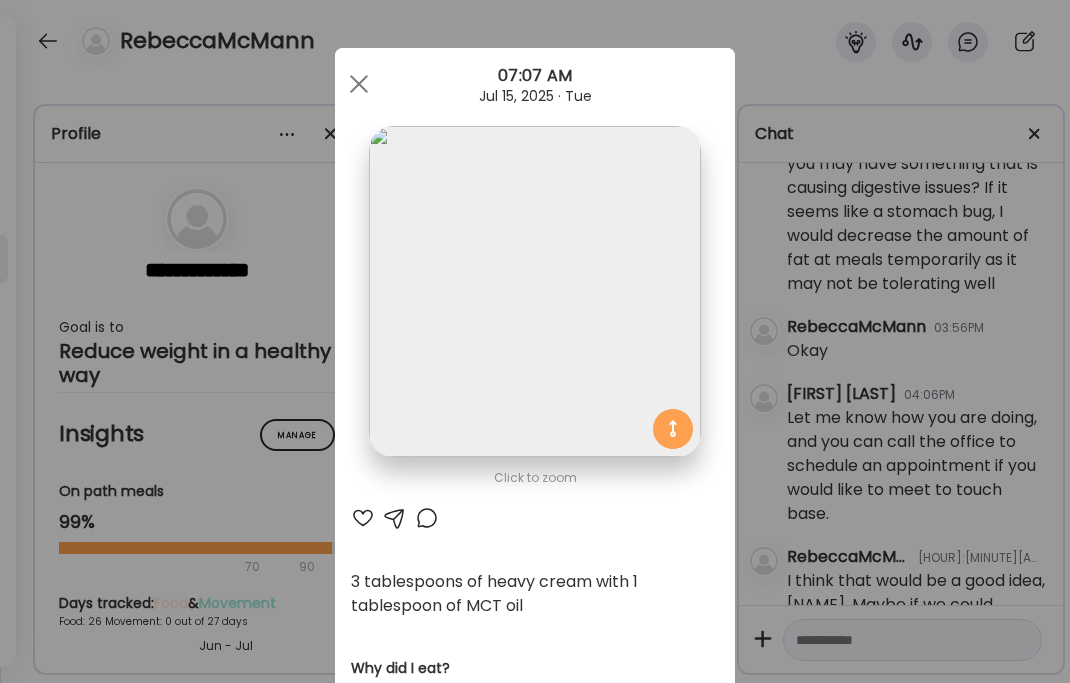click at bounding box center [359, 84] 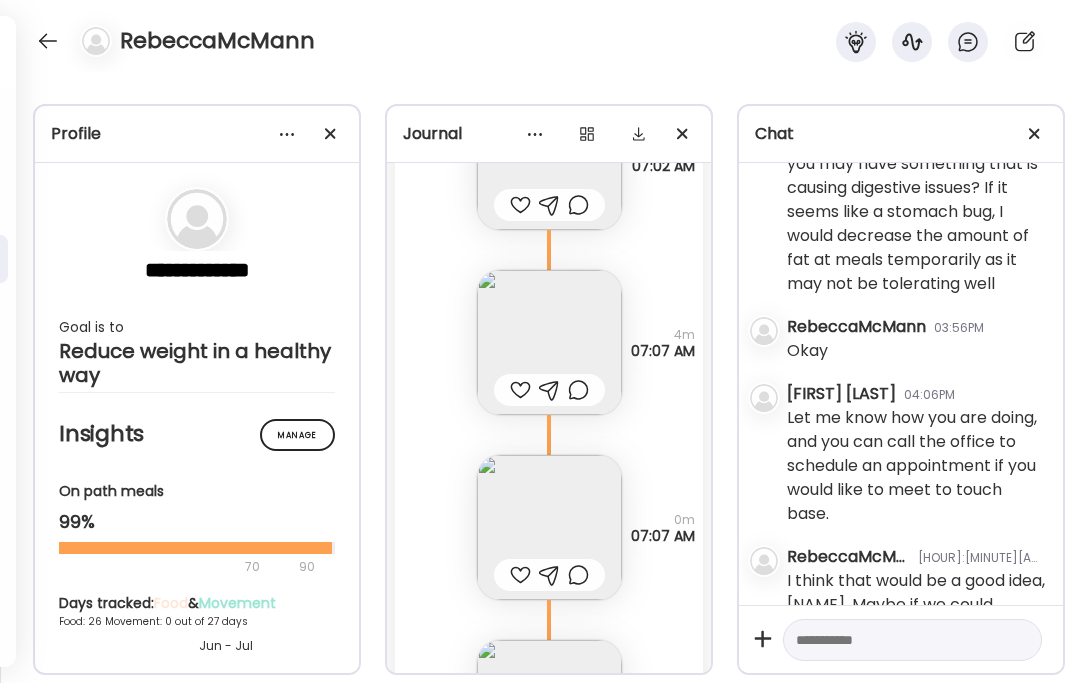 scroll, scrollTop: 63165, scrollLeft: 0, axis: vertical 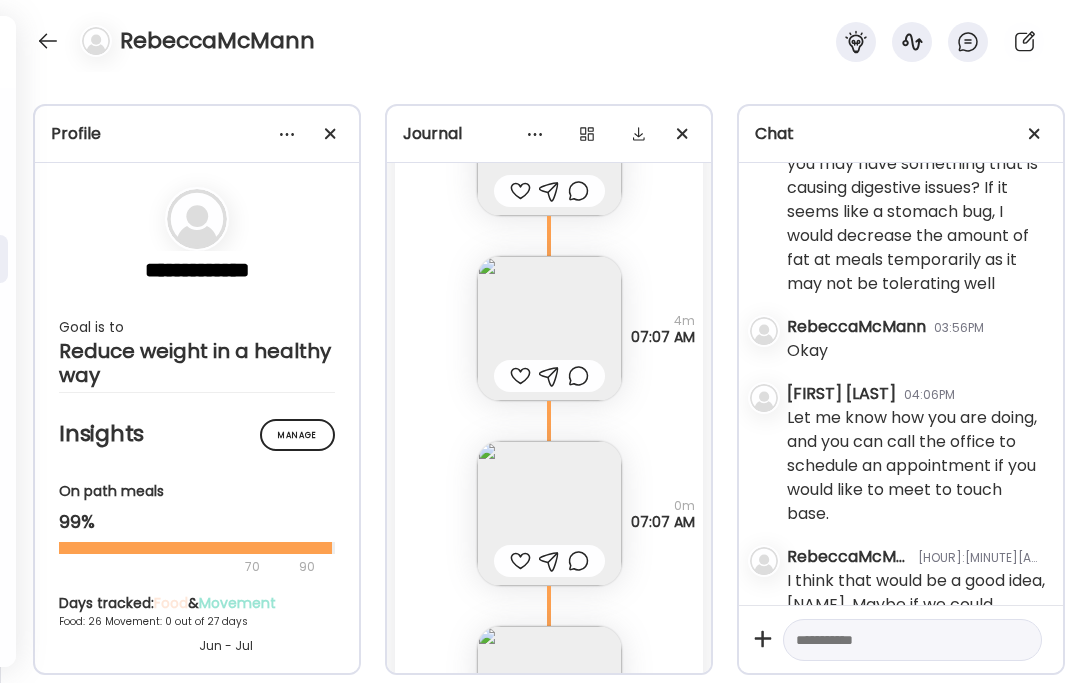 click at bounding box center [549, 328] 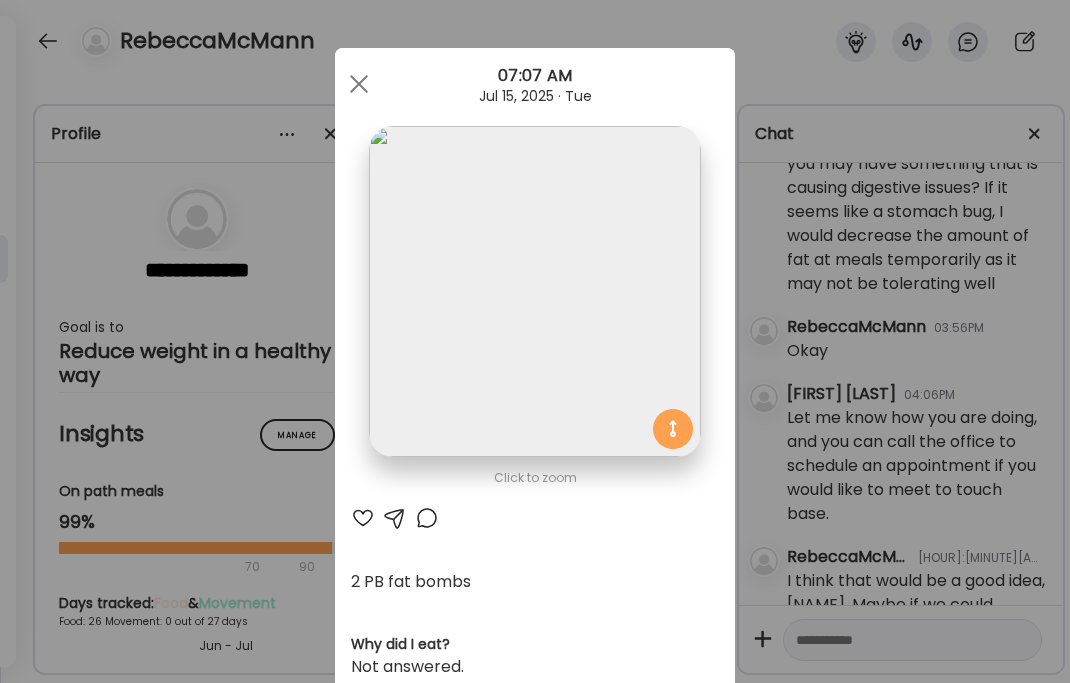 click at bounding box center [359, 84] 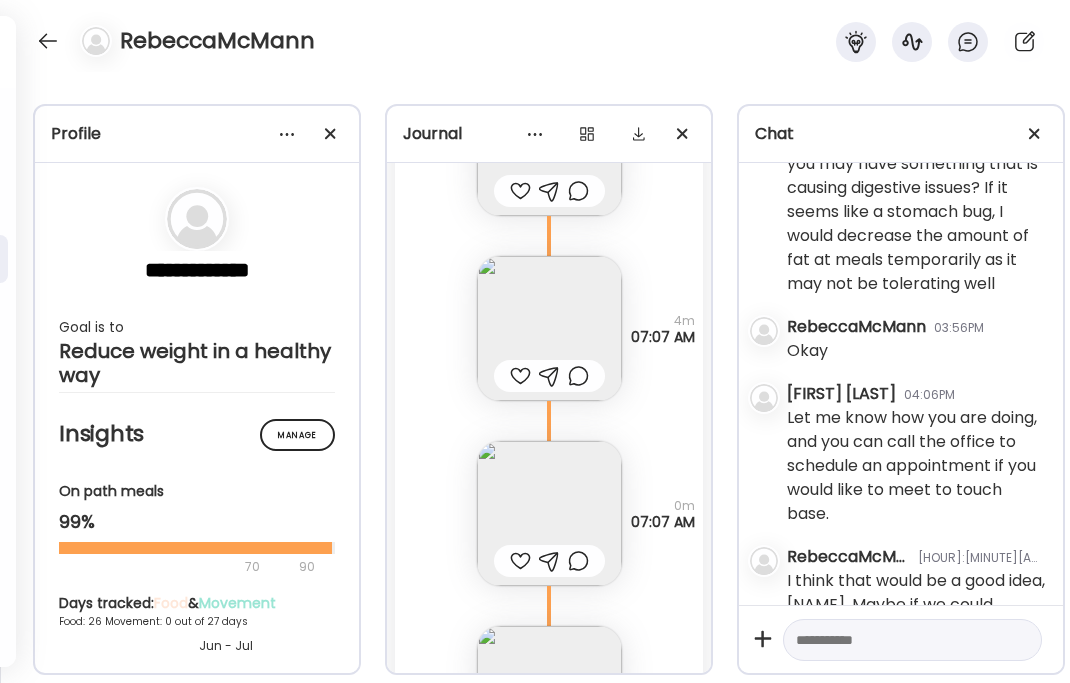click at bounding box center [549, 513] 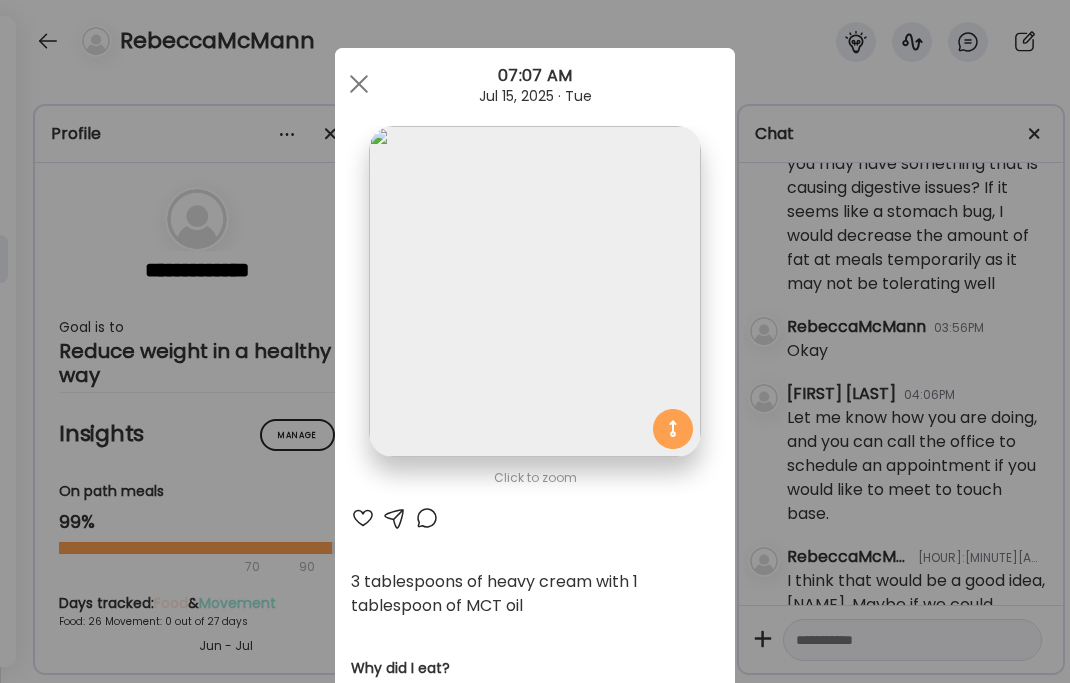 click at bounding box center [359, 84] 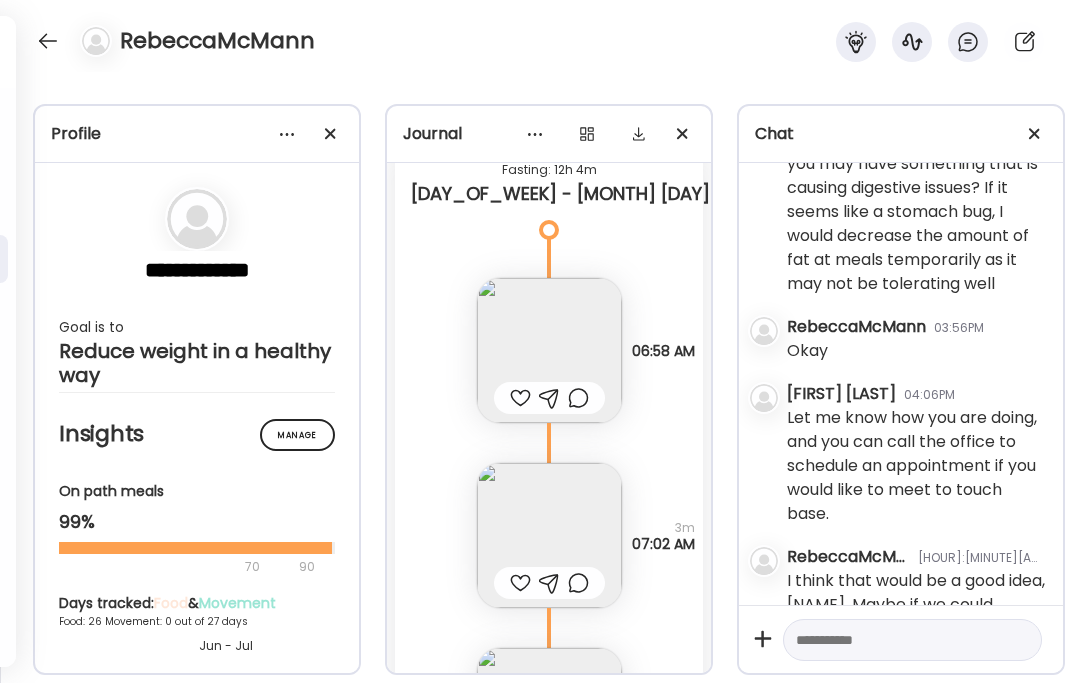 scroll, scrollTop: 62765, scrollLeft: 0, axis: vertical 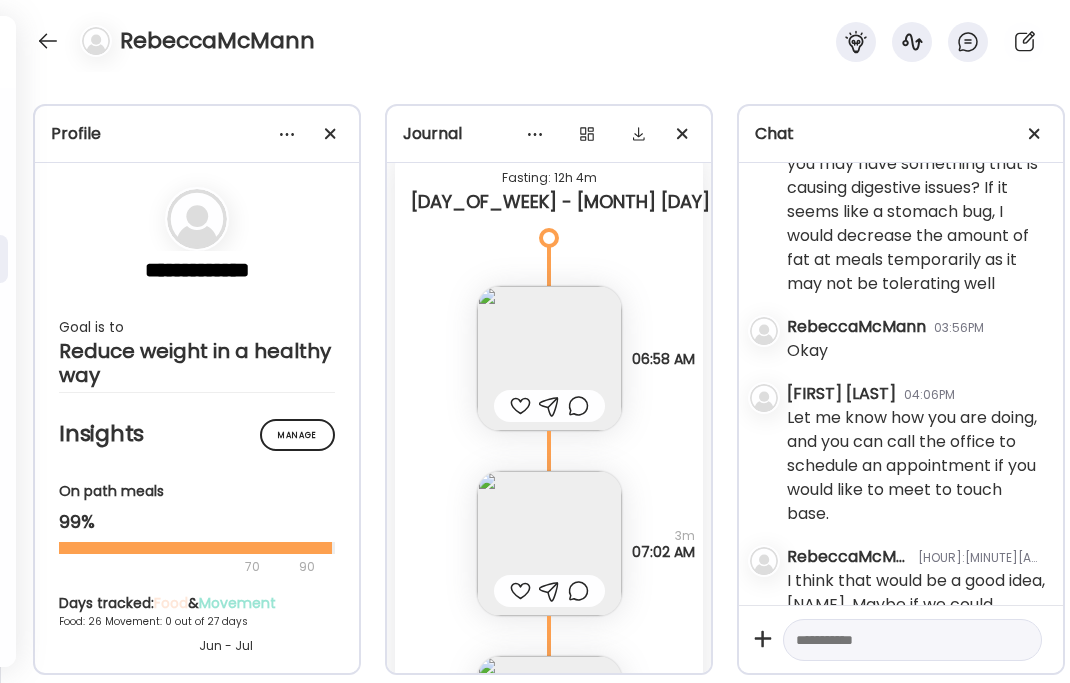 click at bounding box center [549, 358] 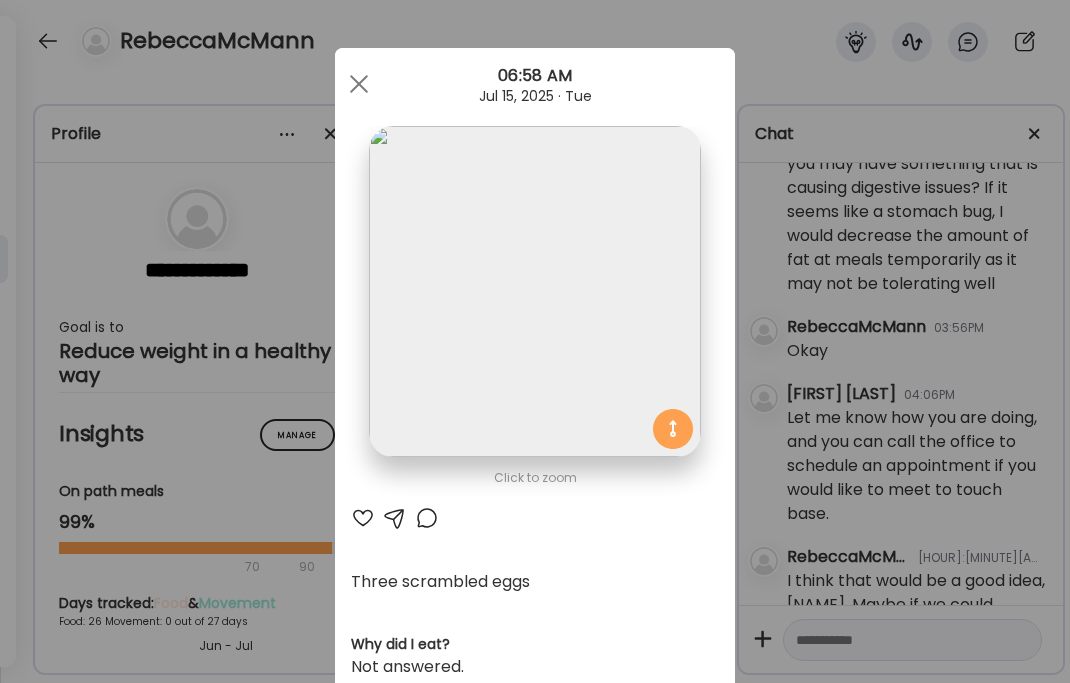 click at bounding box center (534, 291) 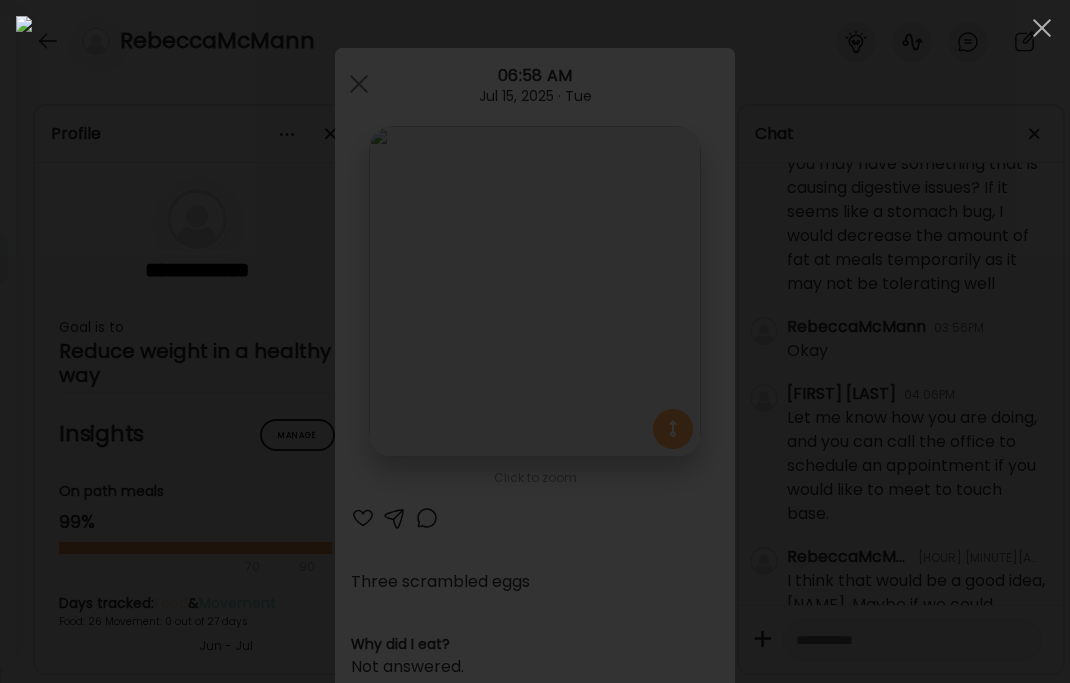 click at bounding box center (1042, 28) 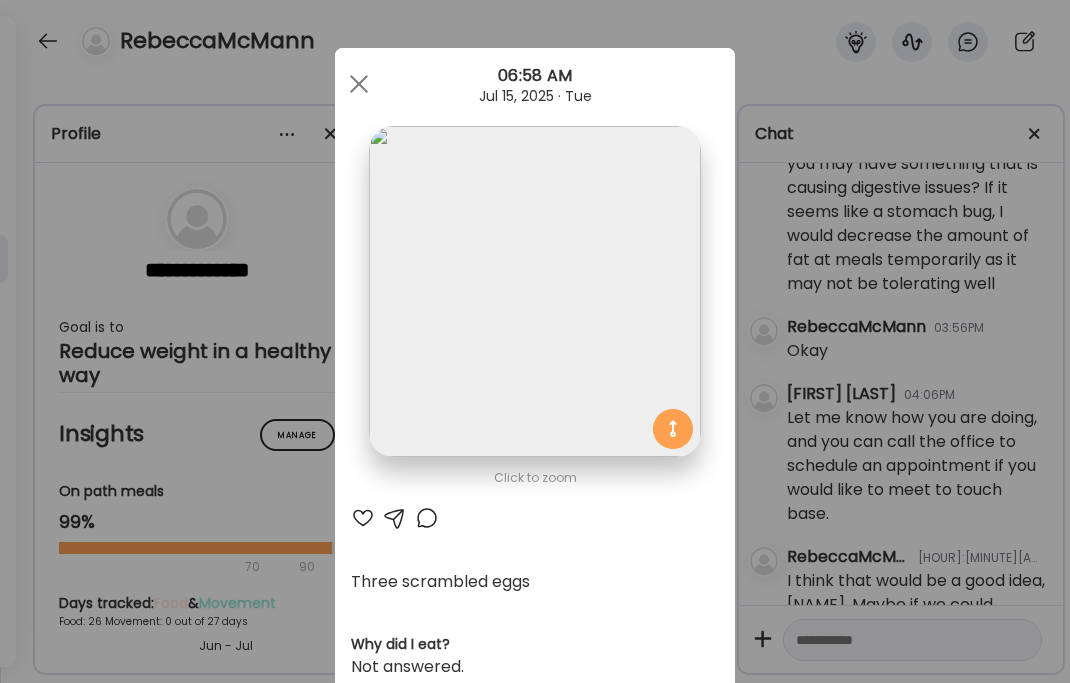 click at bounding box center (359, 84) 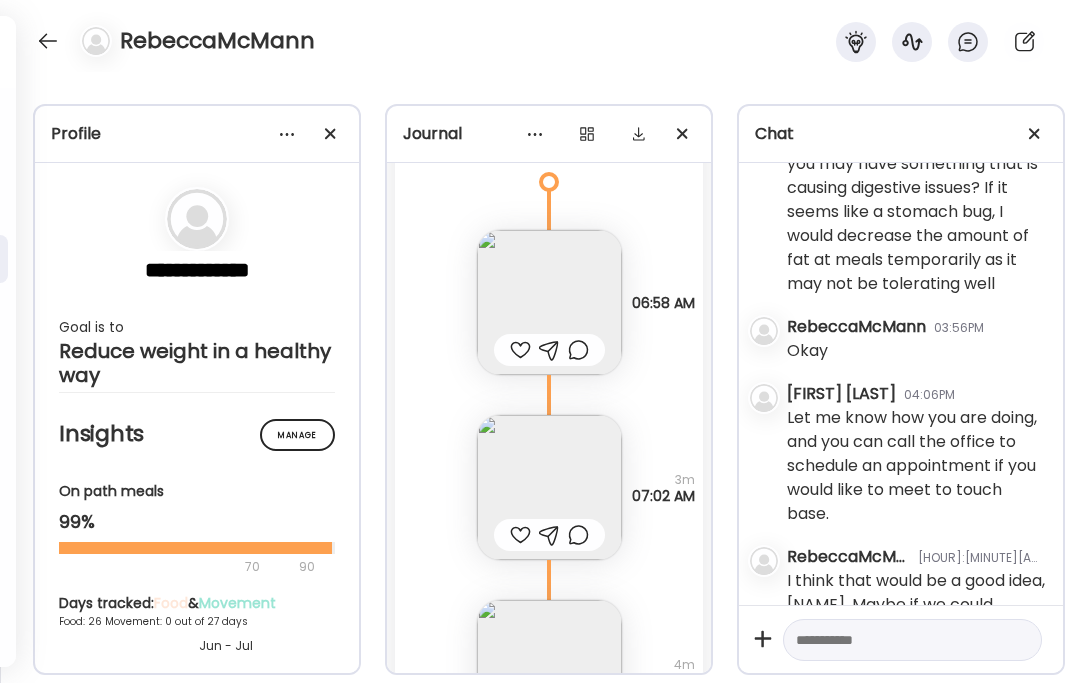 scroll, scrollTop: 62865, scrollLeft: 0, axis: vertical 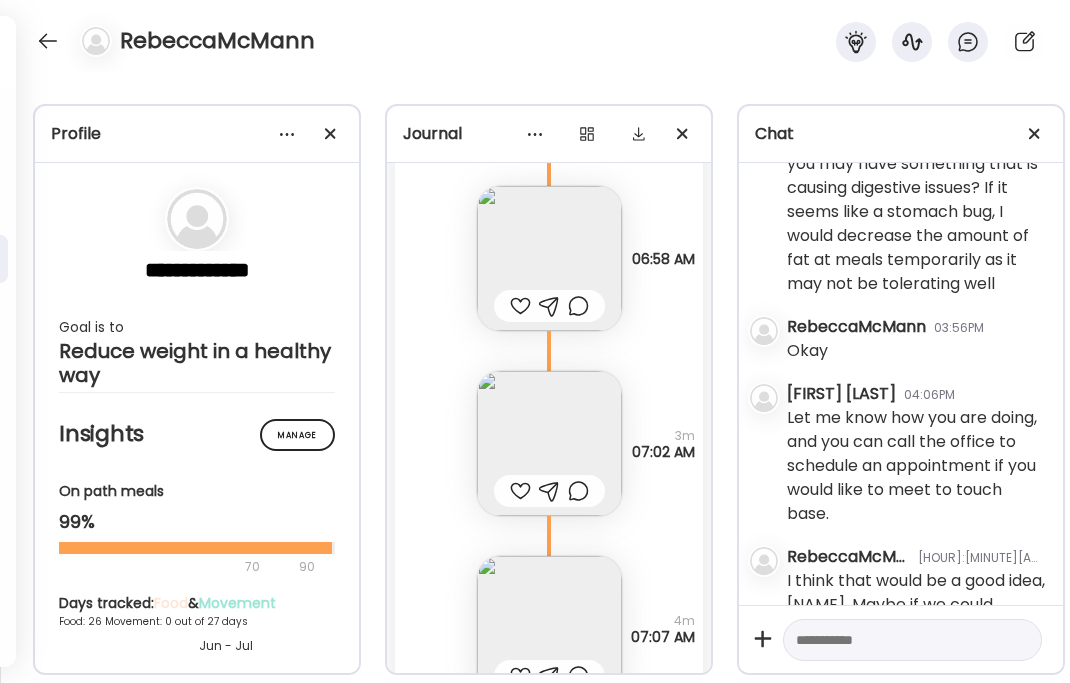 click at bounding box center [549, 443] 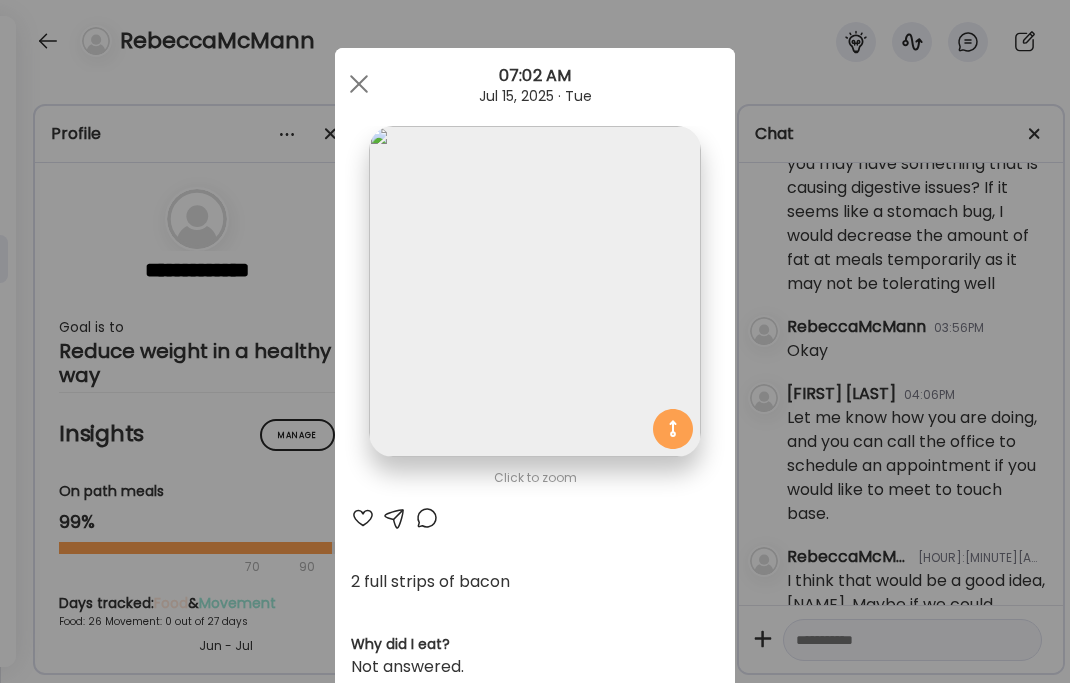 click at bounding box center (359, 84) 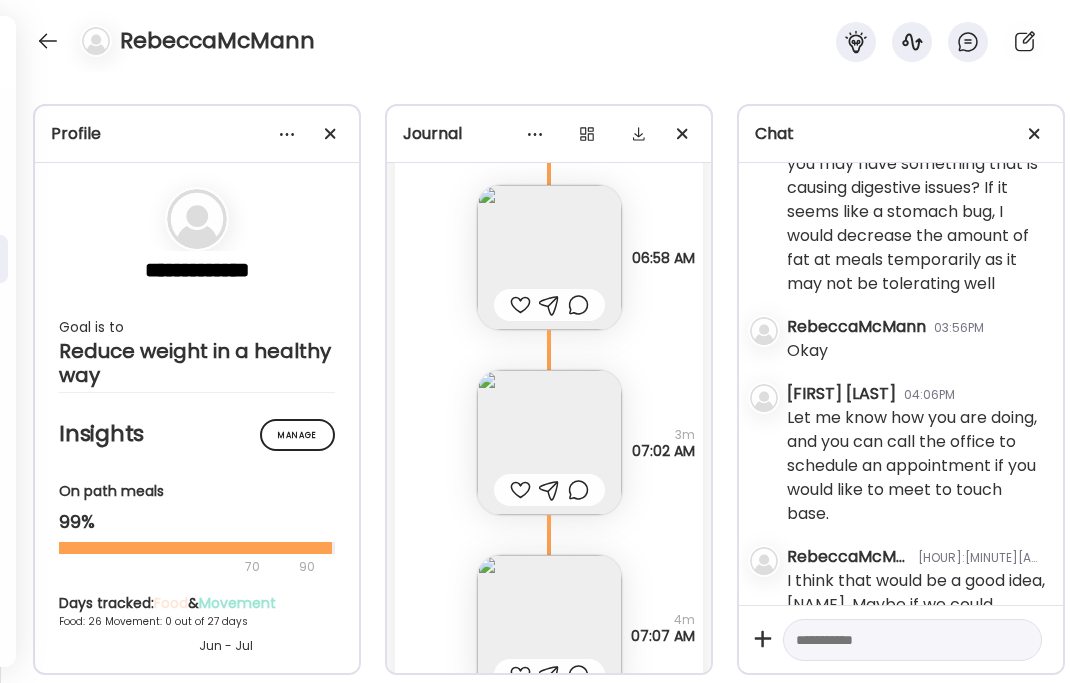 scroll, scrollTop: 62865, scrollLeft: 0, axis: vertical 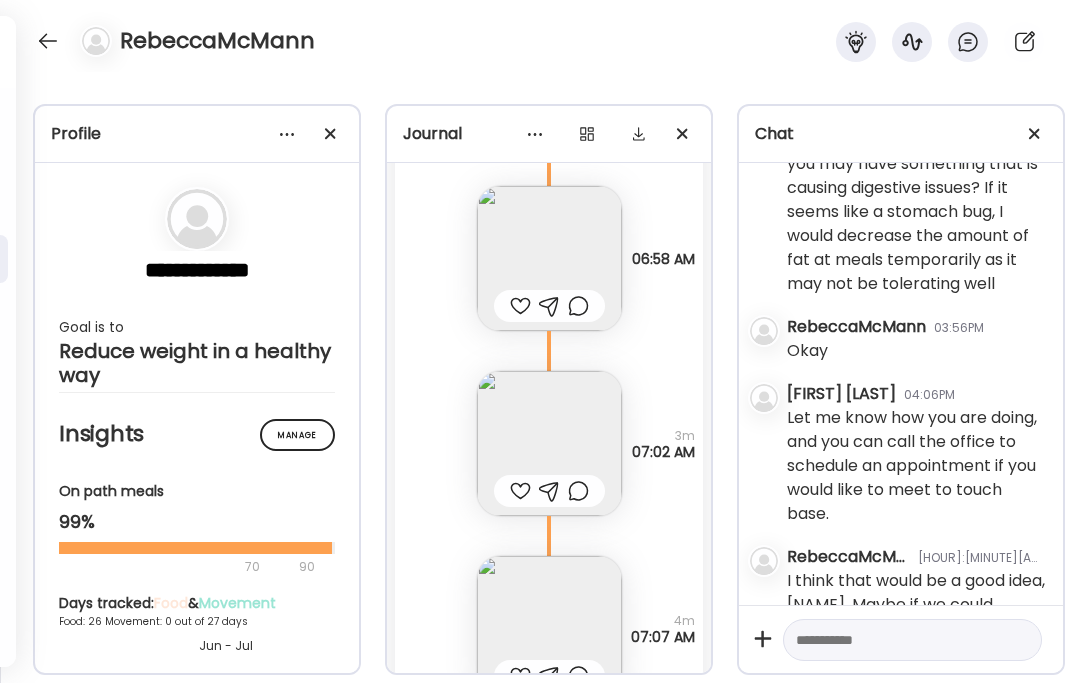 click at bounding box center (549, 443) 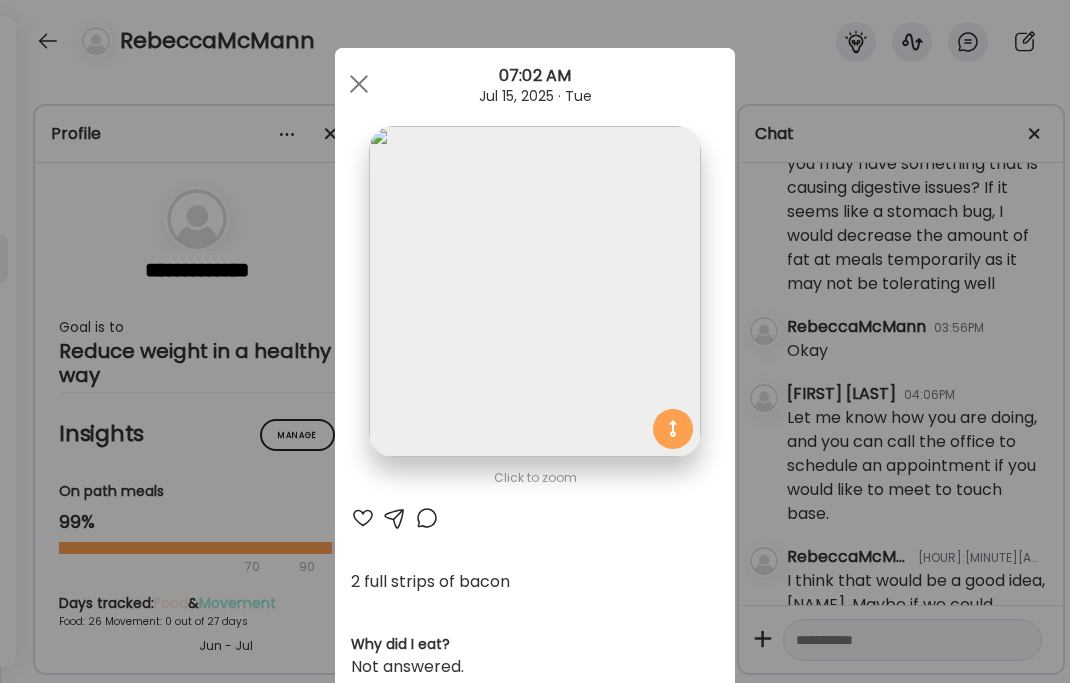 click at bounding box center [359, 84] 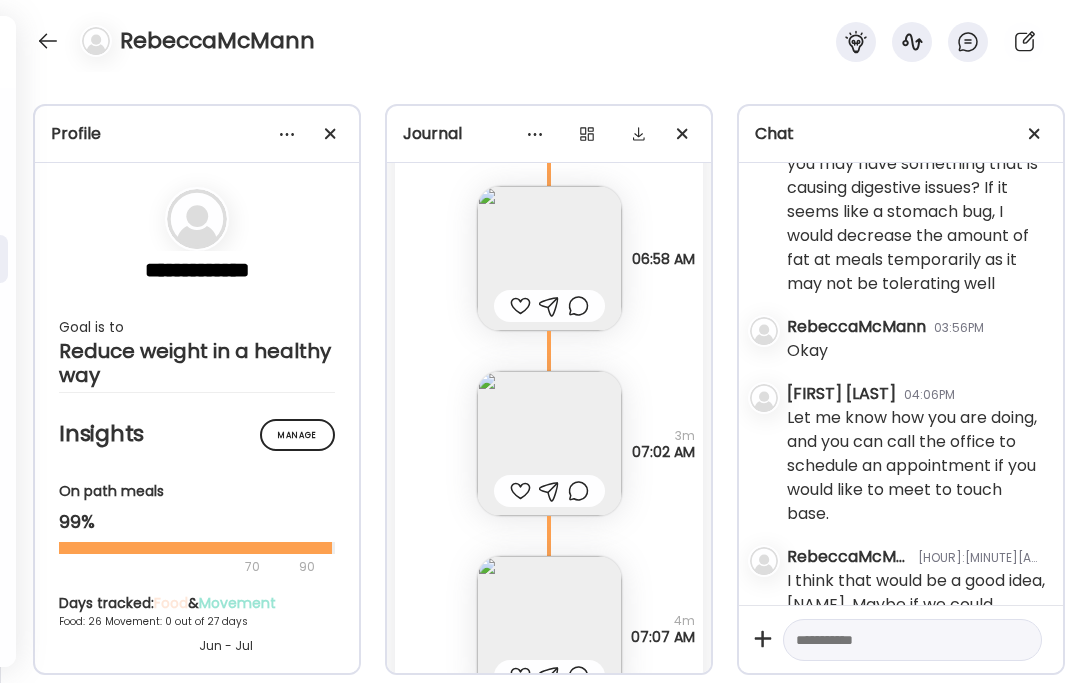 click at bounding box center (549, 443) 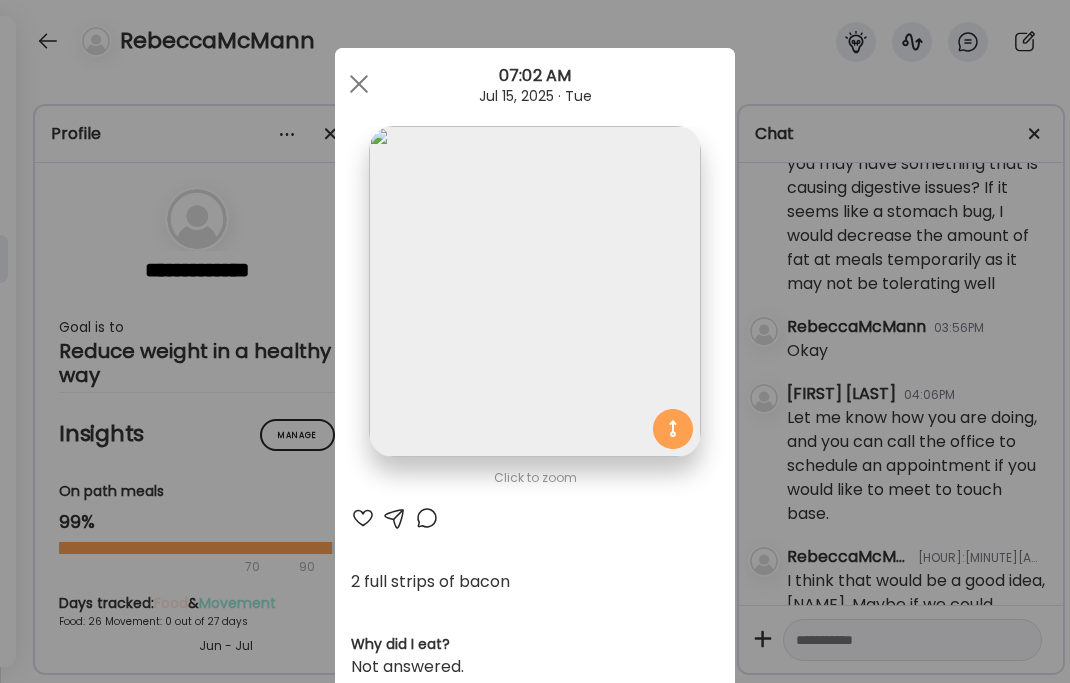 click at bounding box center (359, 84) 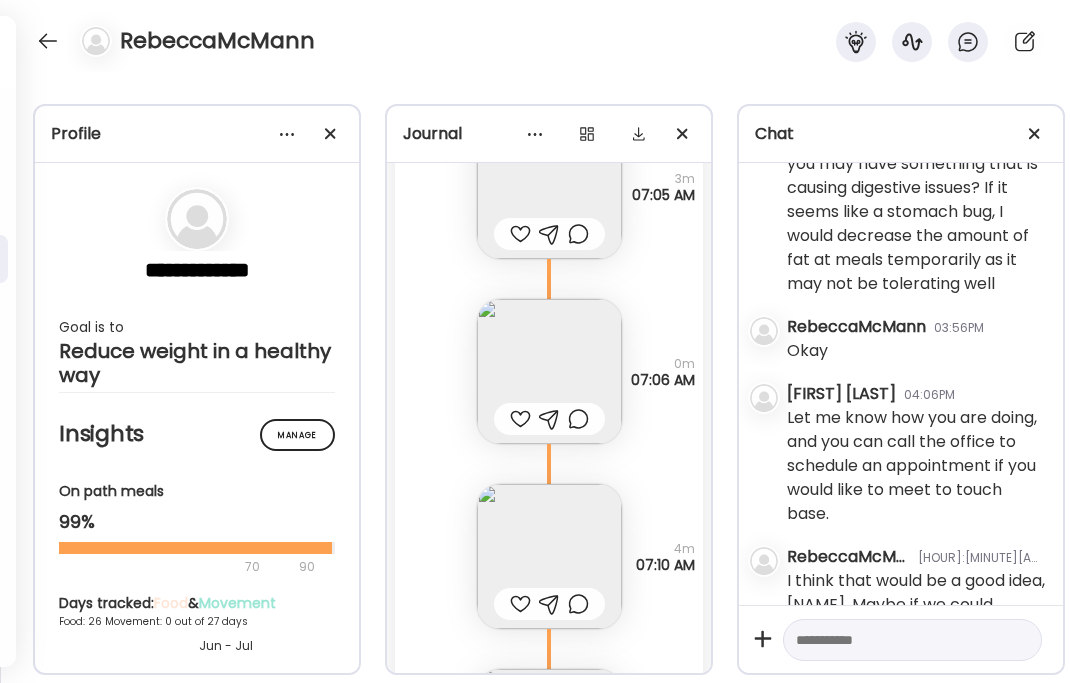 scroll, scrollTop: 70750, scrollLeft: 0, axis: vertical 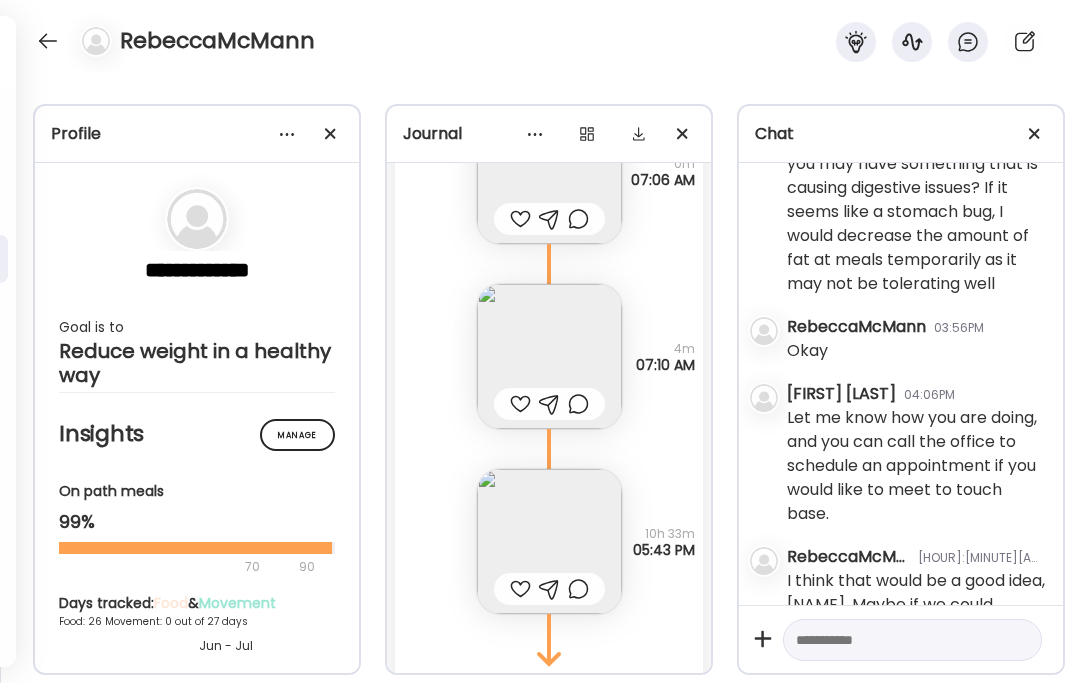 click at bounding box center (549, 541) 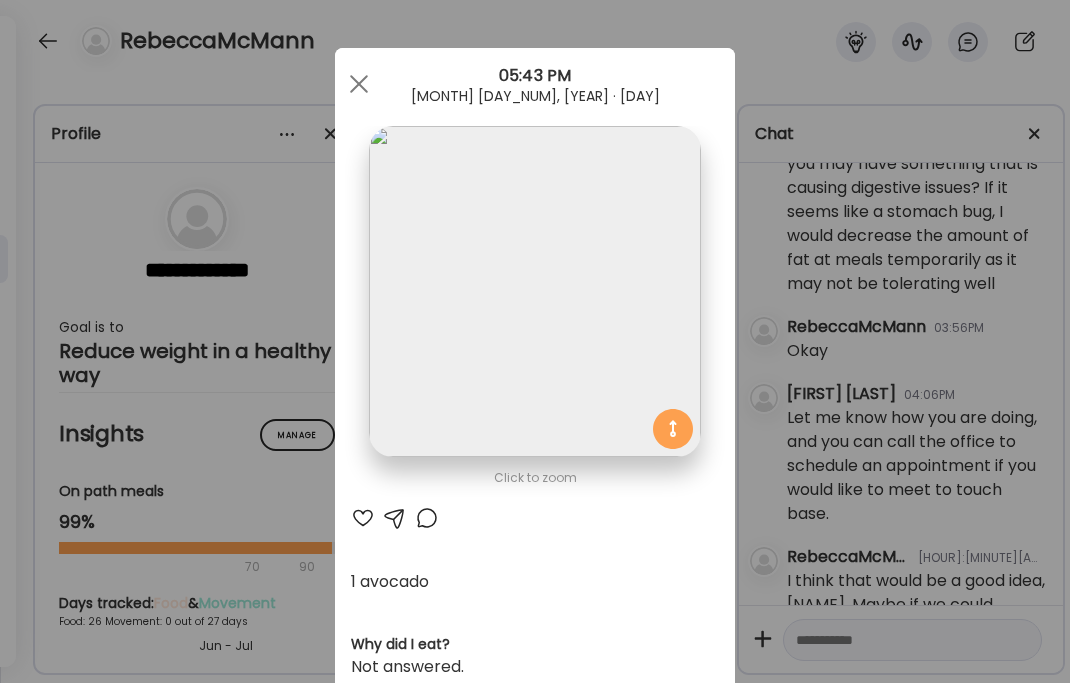 click at bounding box center [359, 84] 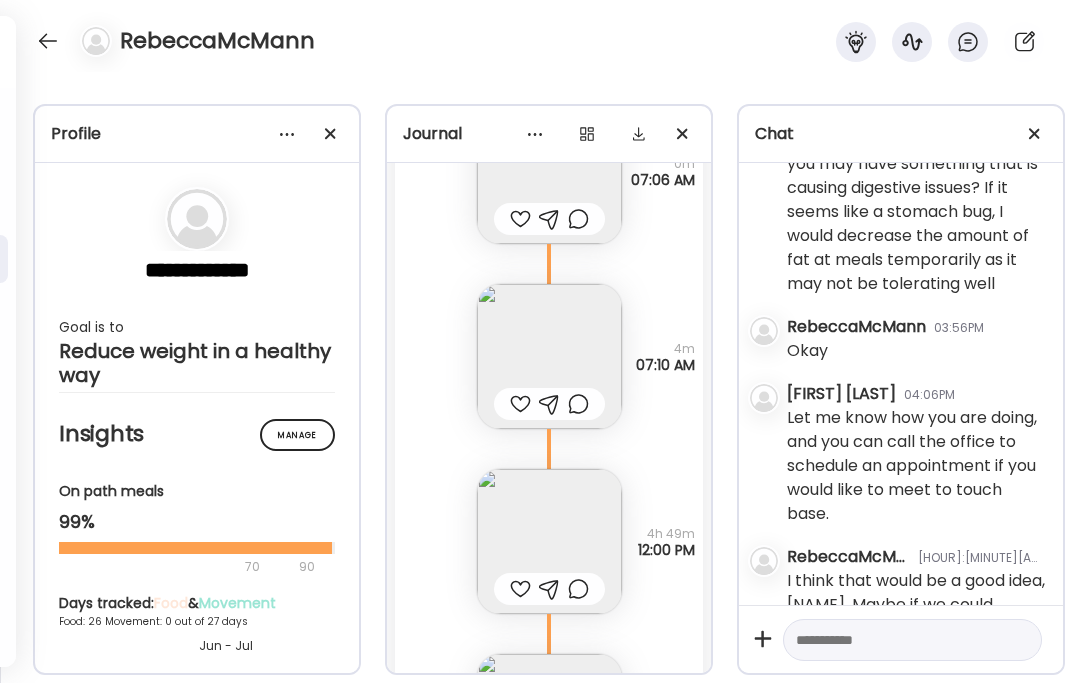 scroll, scrollTop: 1997, scrollLeft: 0, axis: vertical 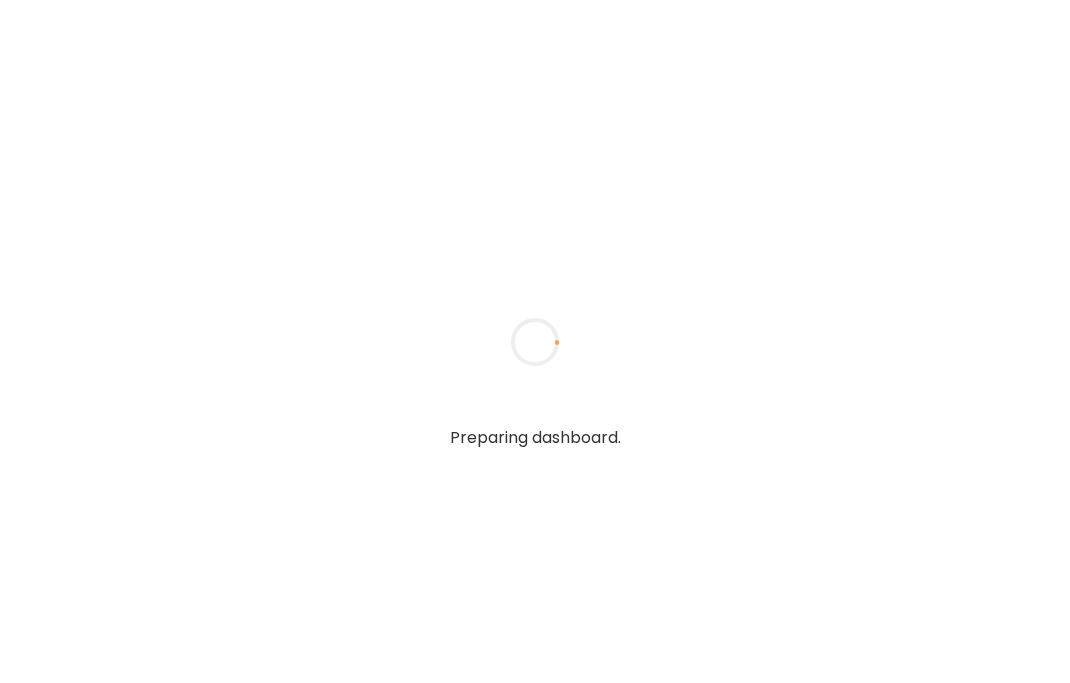type on "**********" 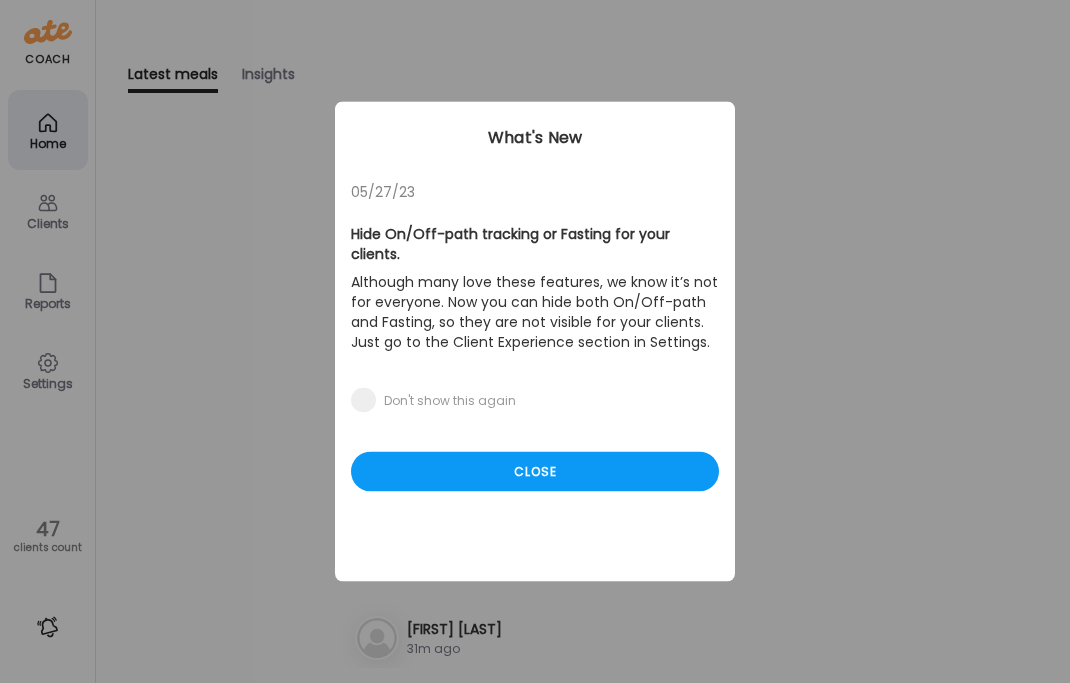 click on "Close" at bounding box center [535, 472] 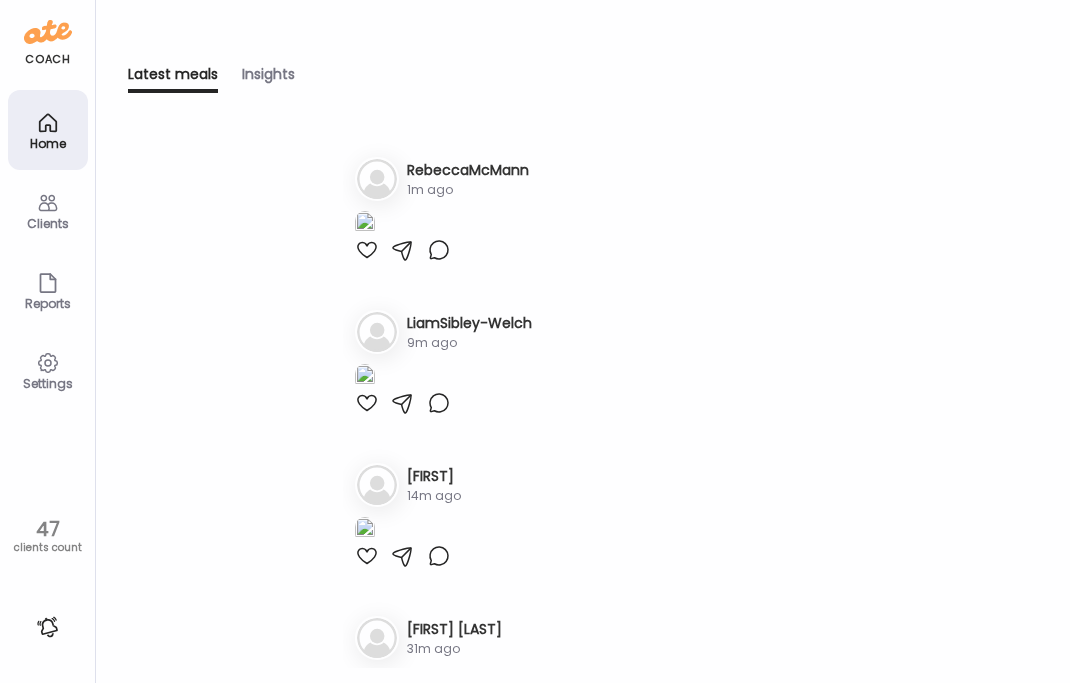 click on "RebeccaMcMann" at bounding box center [468, 170] 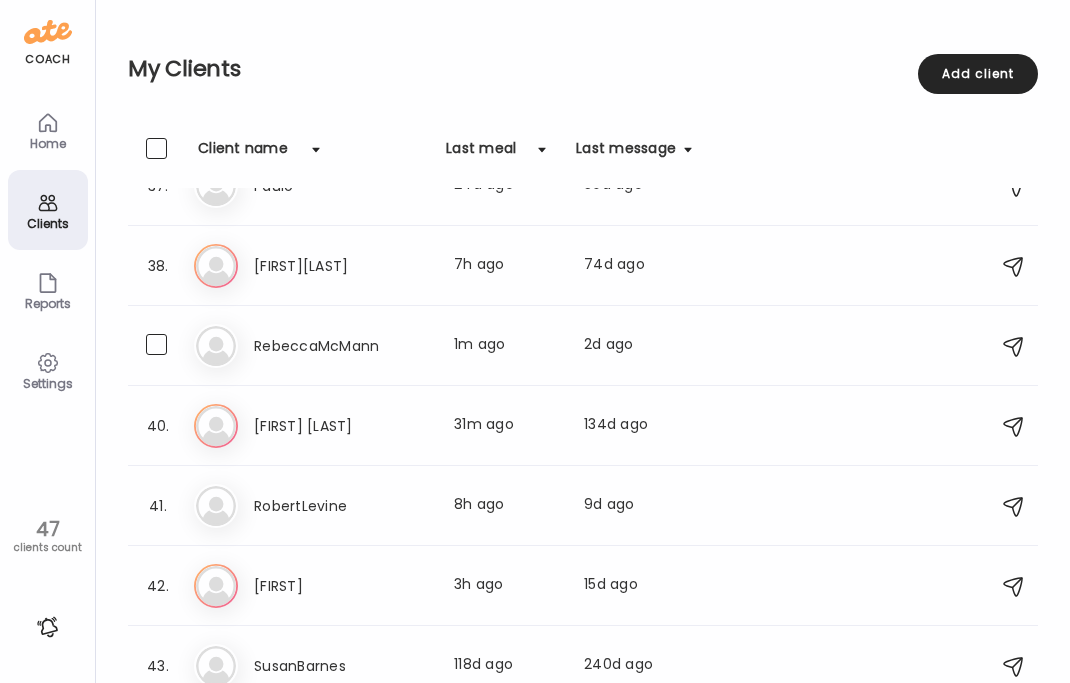 click on "Re
[FIRST]
Last meal:  1m ago Last message:  2d ago Saw that. Thank you. See you then." at bounding box center [586, 346] 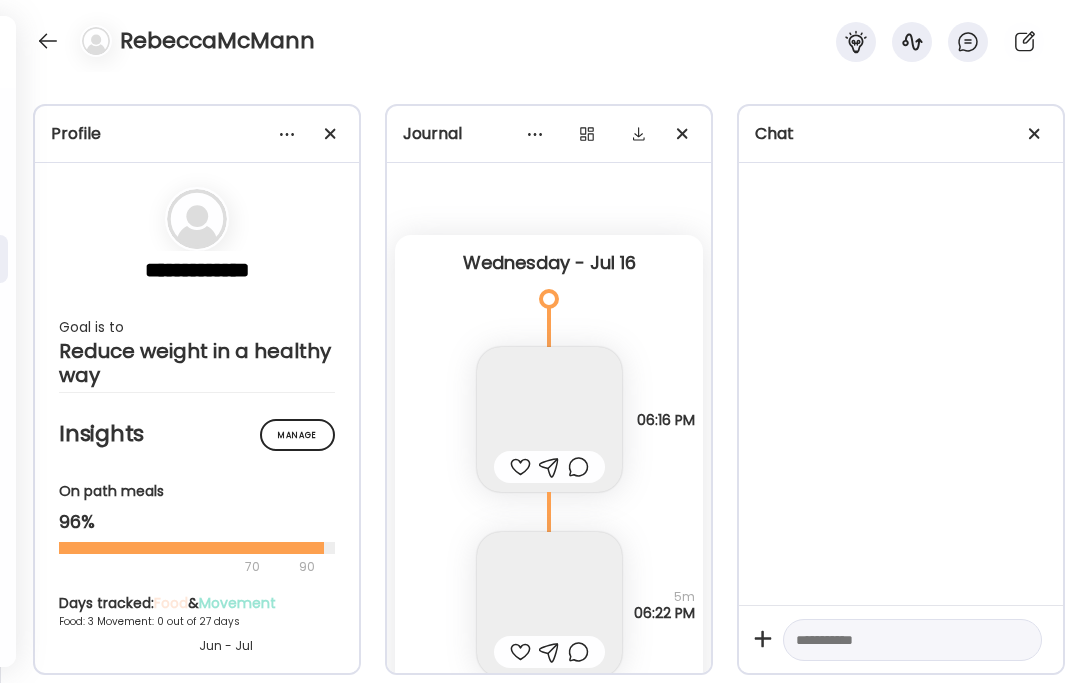 scroll, scrollTop: 4954, scrollLeft: 0, axis: vertical 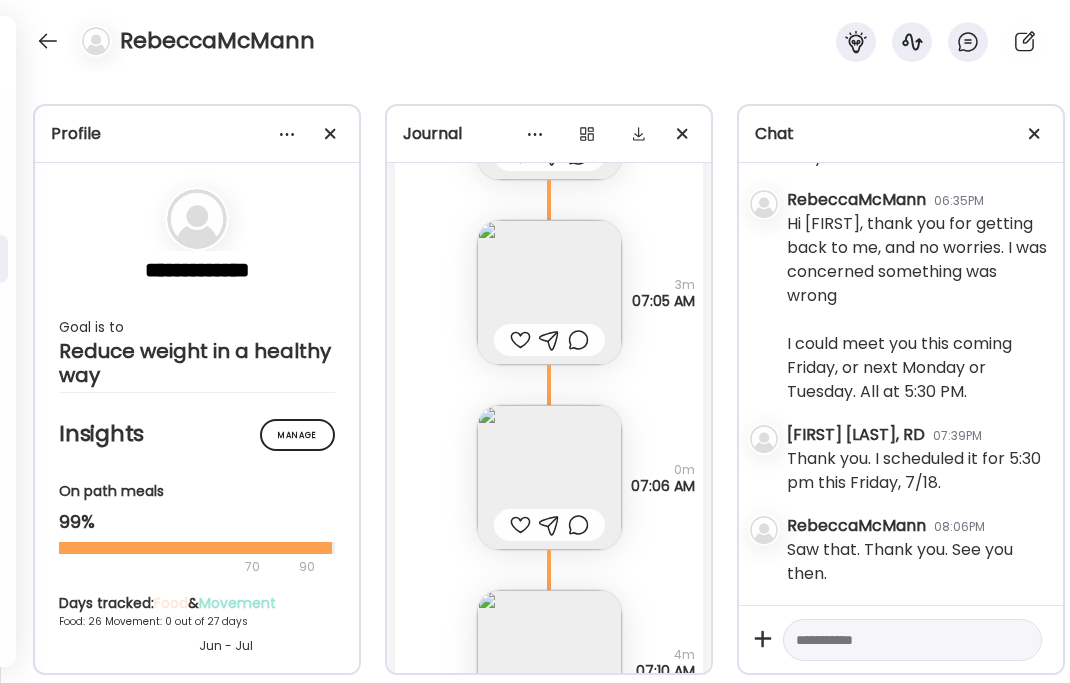 click at bounding box center (549, 501) 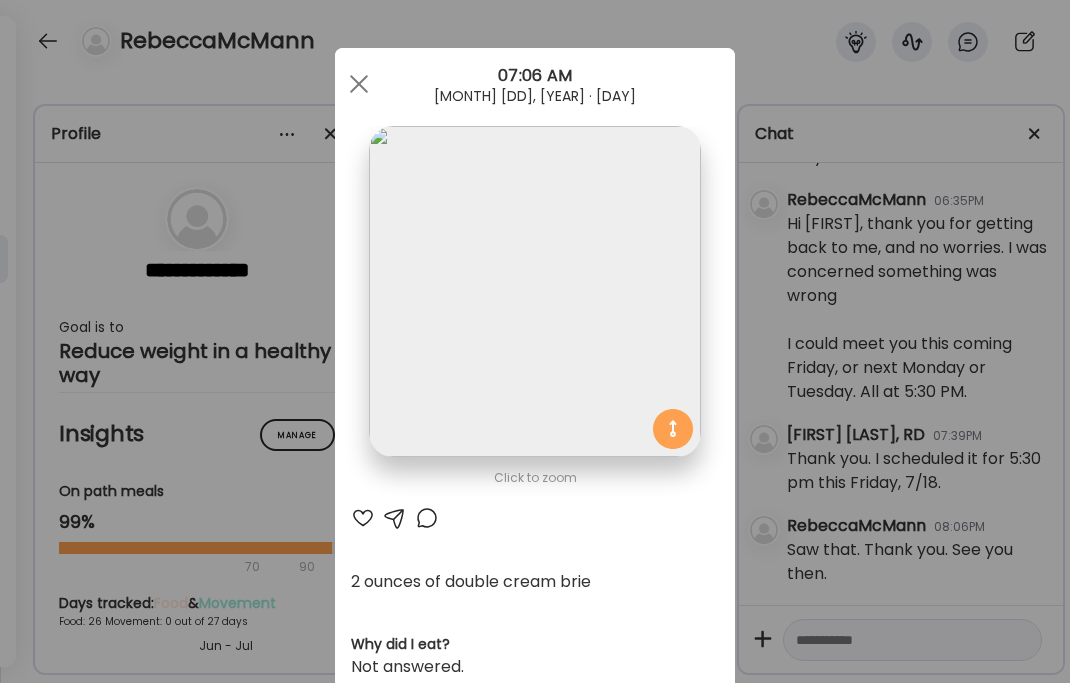click at bounding box center [359, 84] 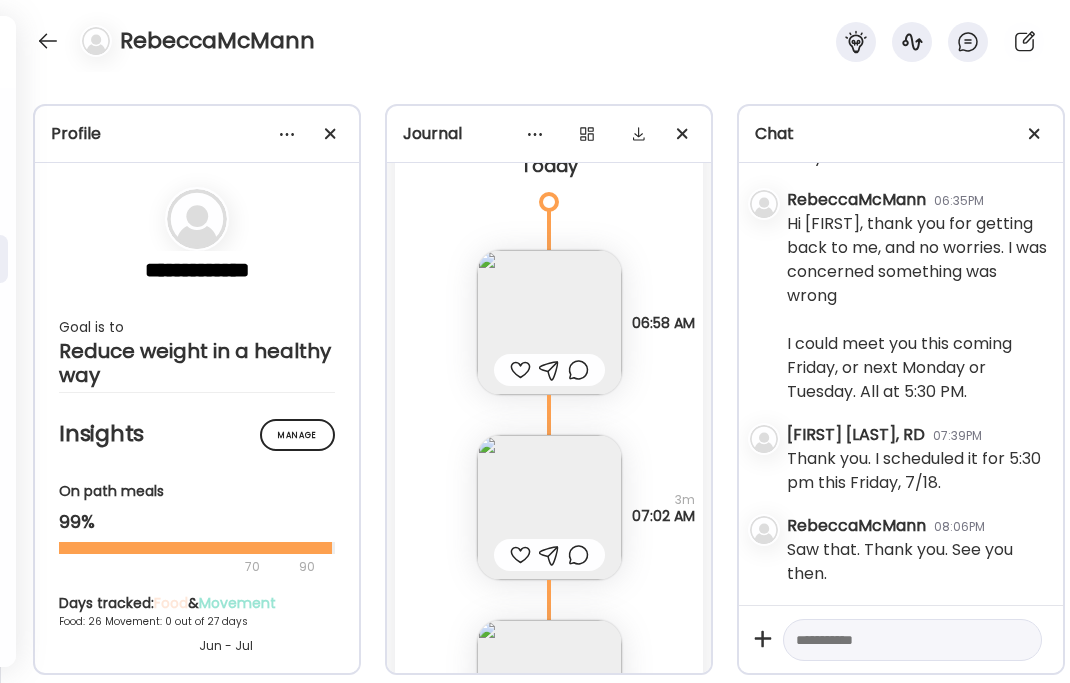 scroll, scrollTop: 69920, scrollLeft: 0, axis: vertical 